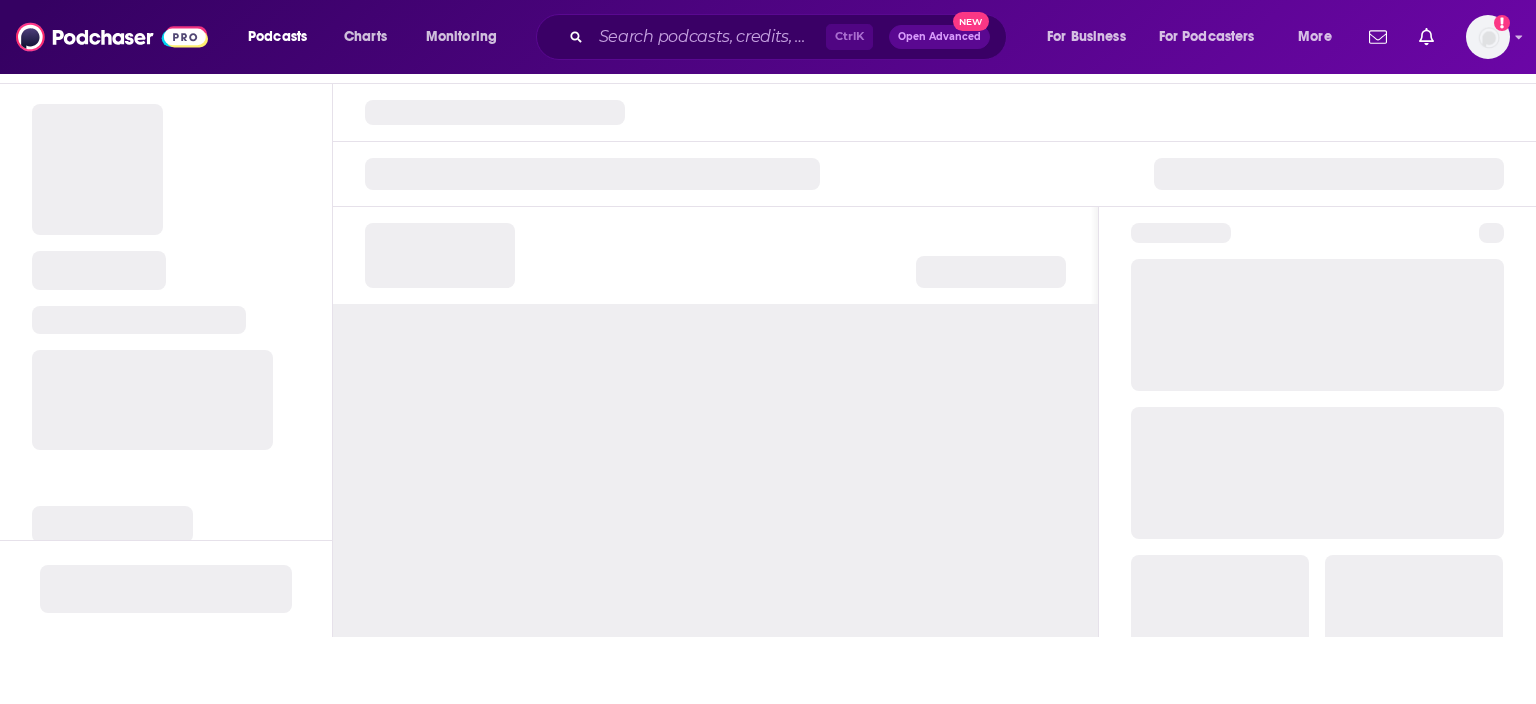 scroll, scrollTop: 0, scrollLeft: 0, axis: both 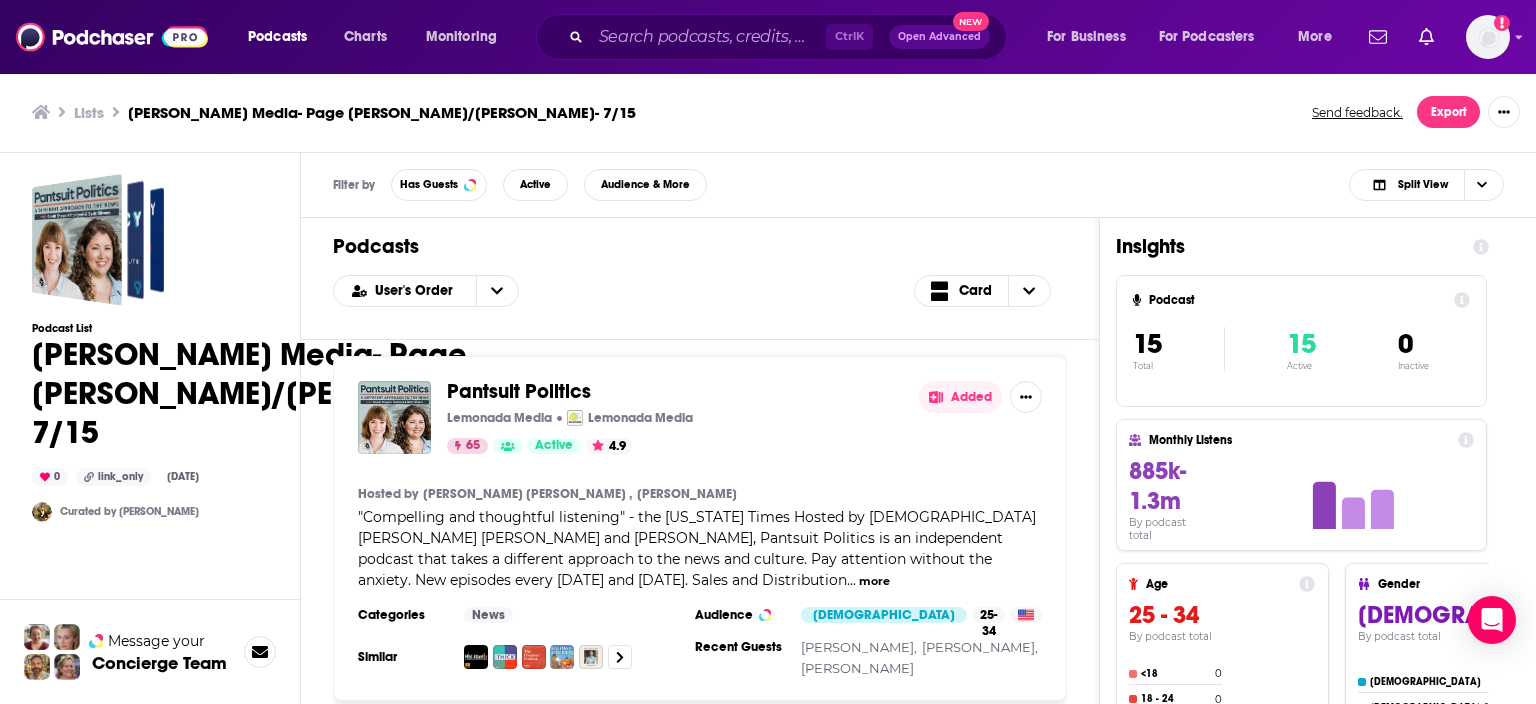 click on "Lists Strauss Media- Page Gardner/Omar Parbhoo- 7/15 Send feedback. Export" at bounding box center [768, 112] 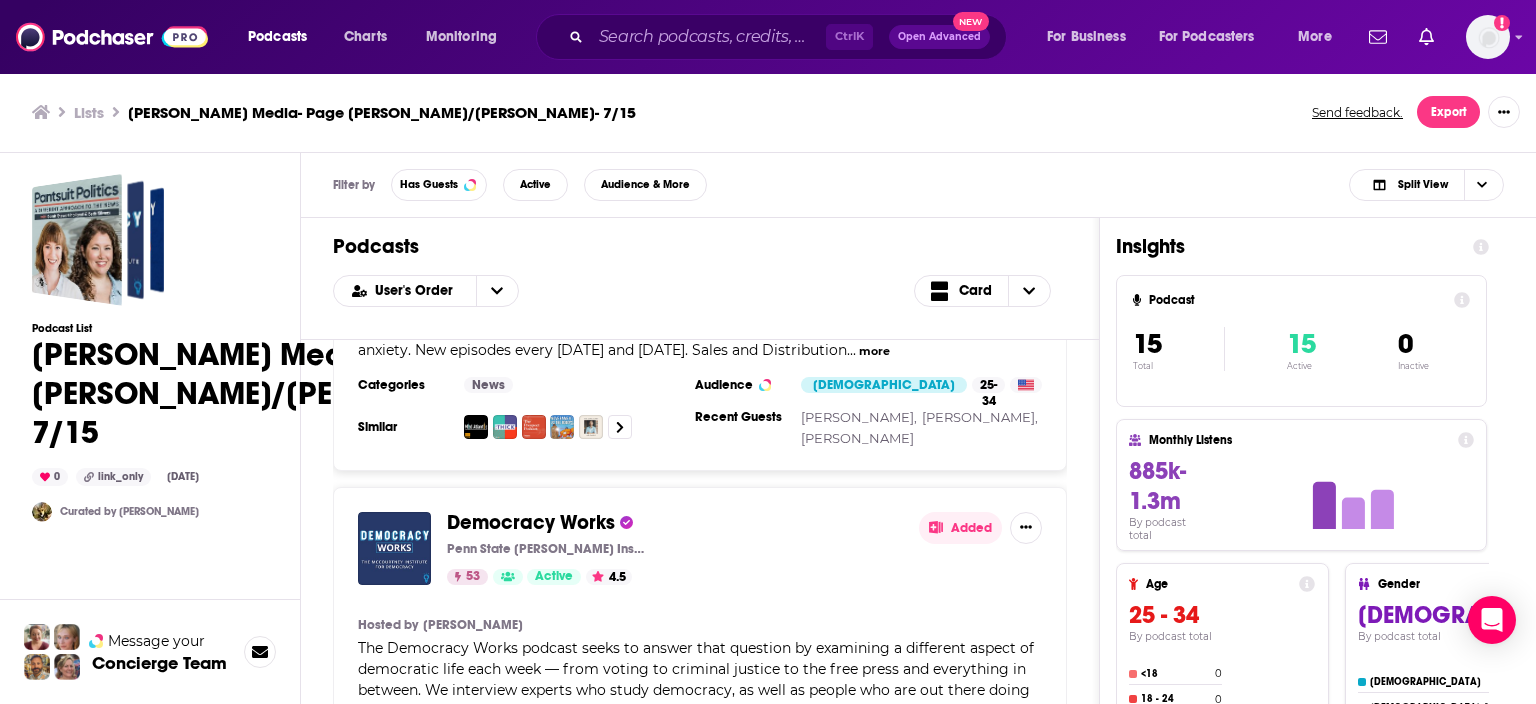 scroll, scrollTop: 0, scrollLeft: 0, axis: both 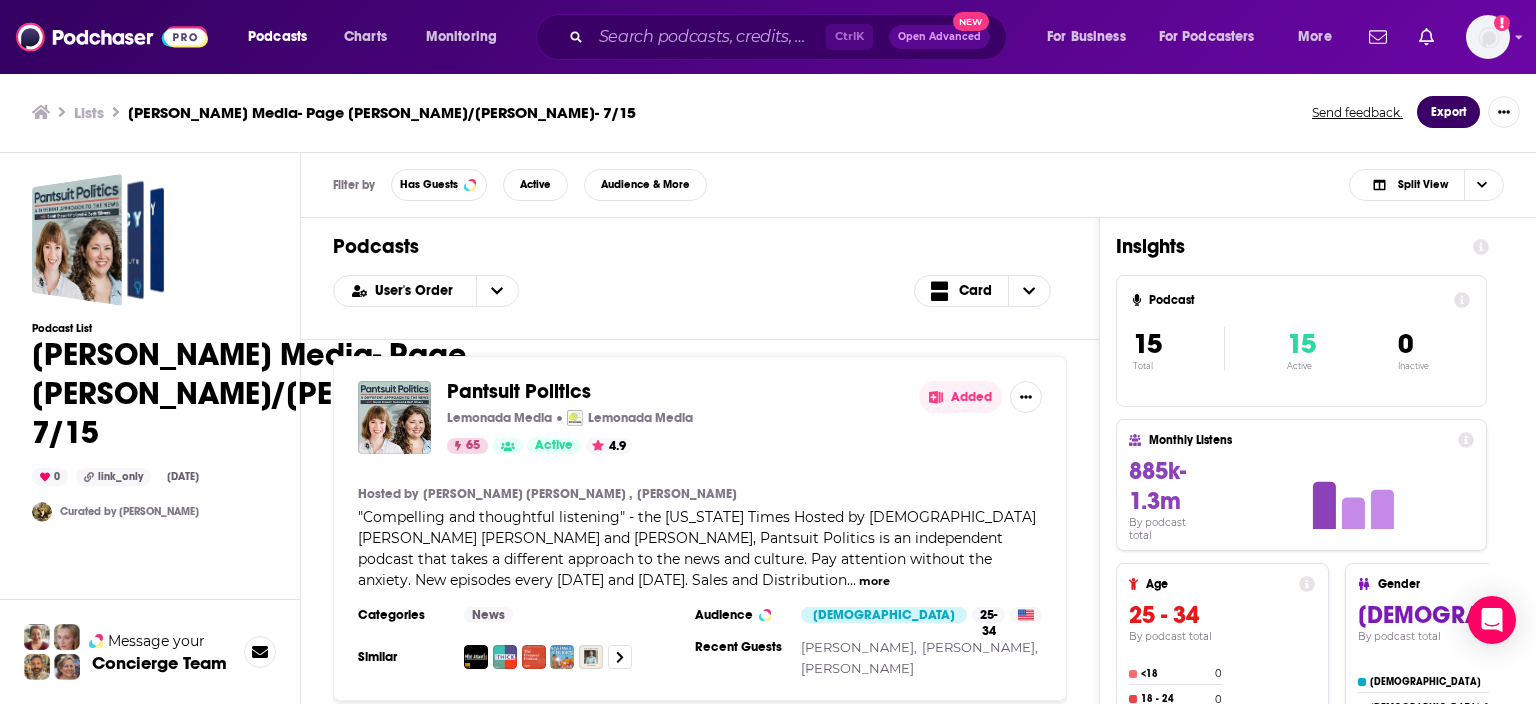 click on "Export" at bounding box center (1448, 112) 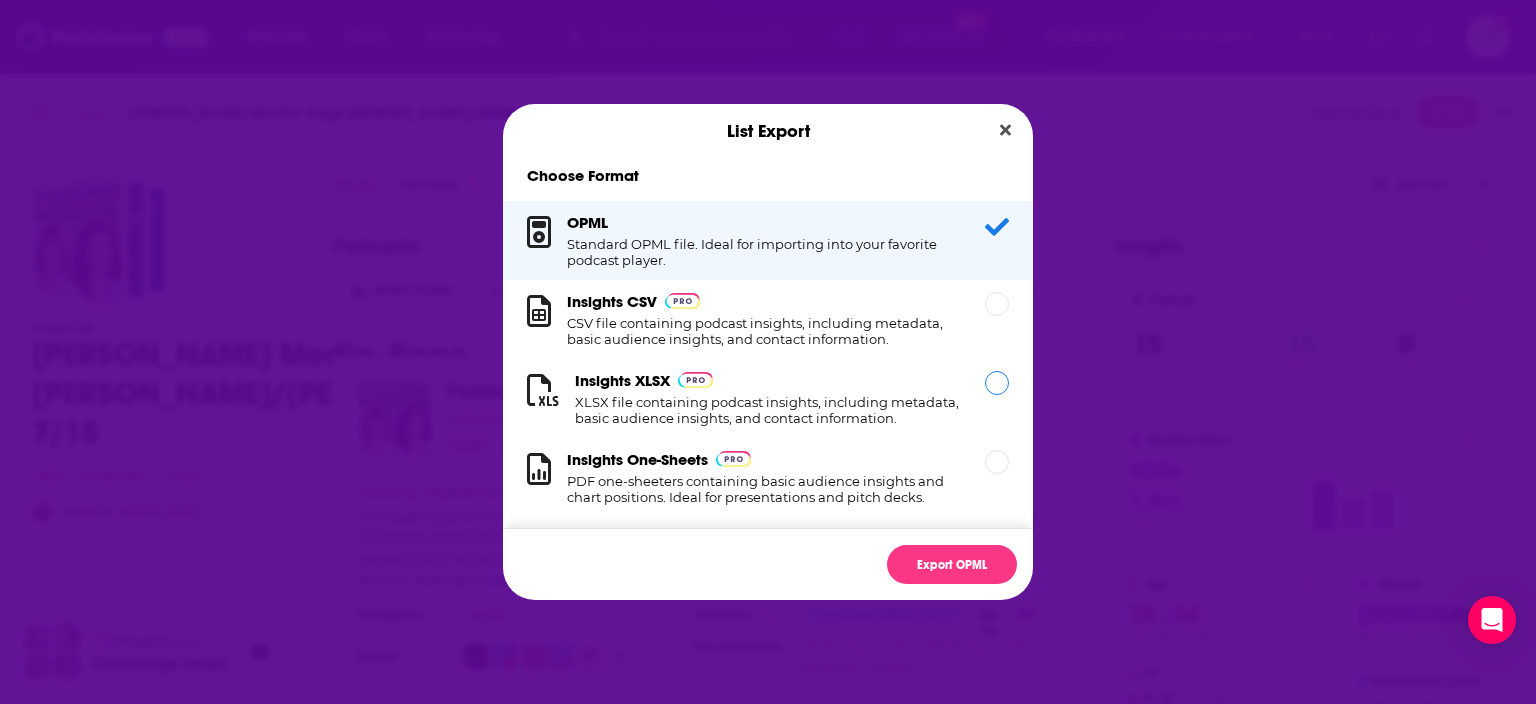 click on "XLSX file containing podcast insights, including metadata, basic audience insights, and contact information." at bounding box center (768, 410) 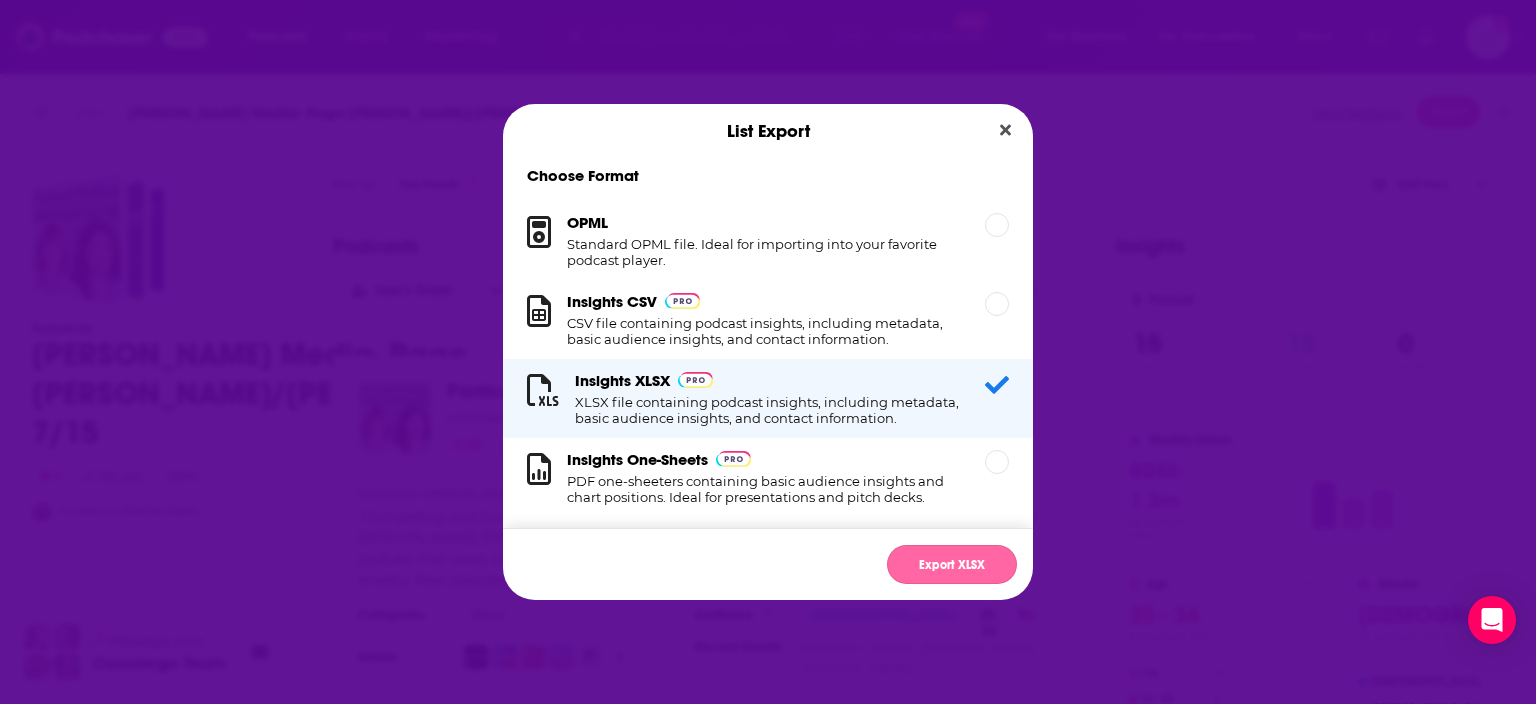 click on "Export XLSX" at bounding box center (952, 564) 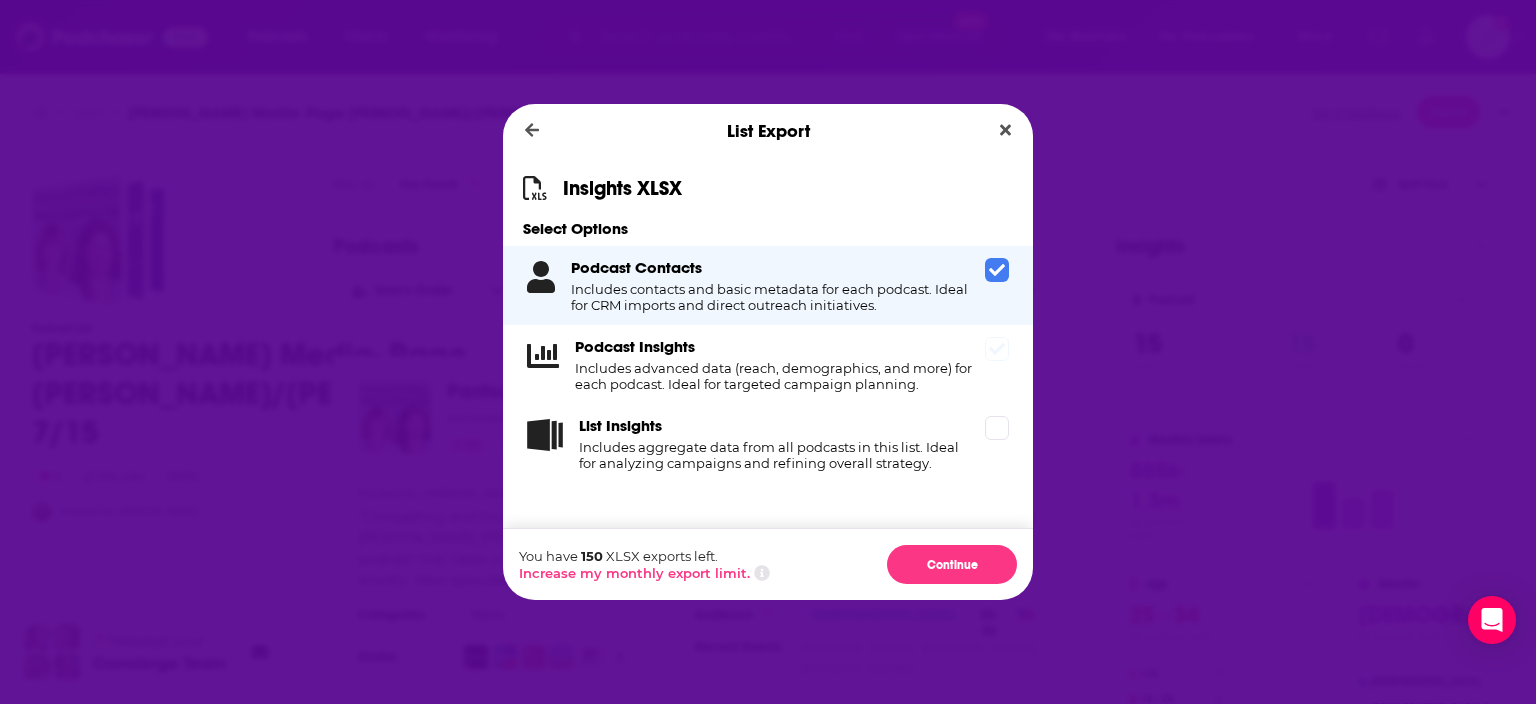 click on "Includes advanced data (reach, demographics, and more) for each podcast. Ideal for targeted campaign planning." at bounding box center (776, 376) 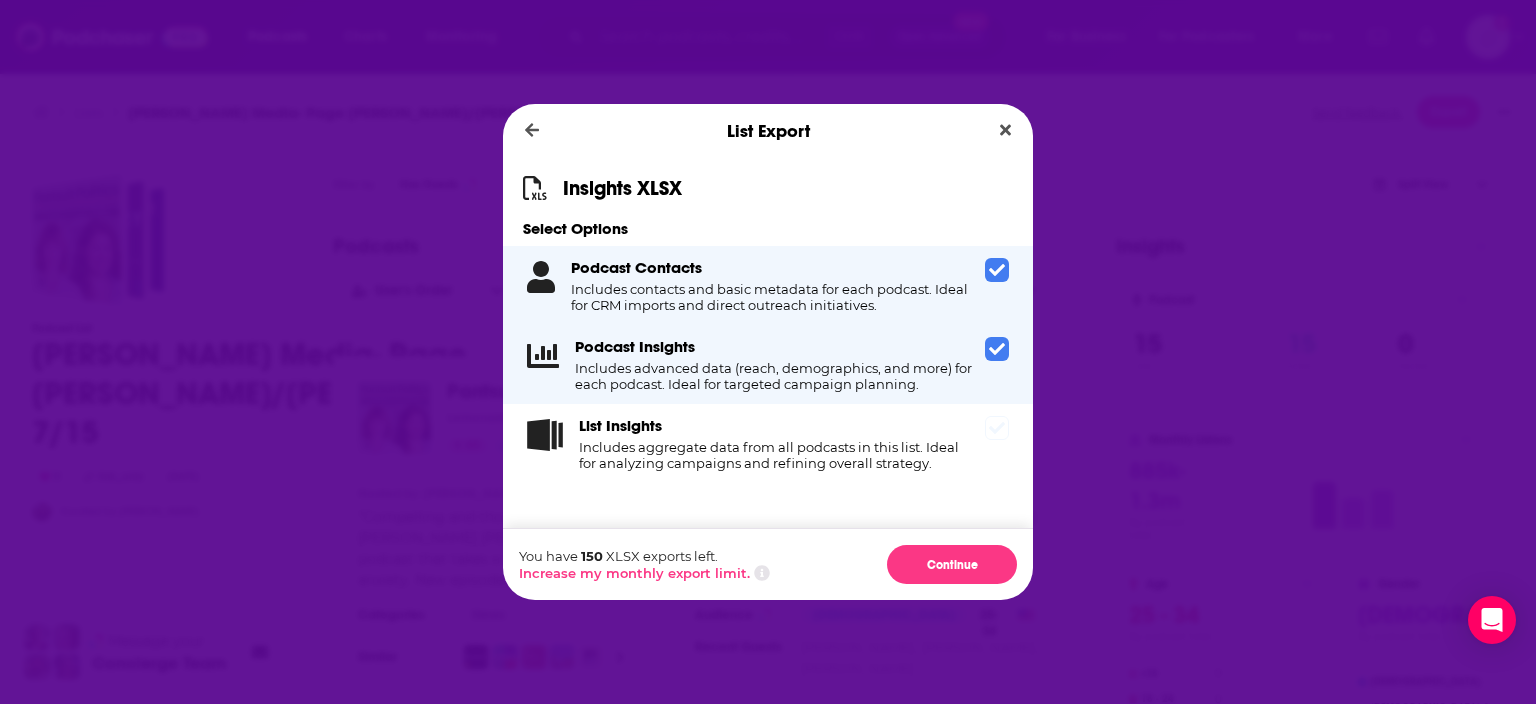 click on "Includes aggregate data from all podcasts in this list. Ideal for analyzing campaigns and refining overall strategy." at bounding box center (778, 455) 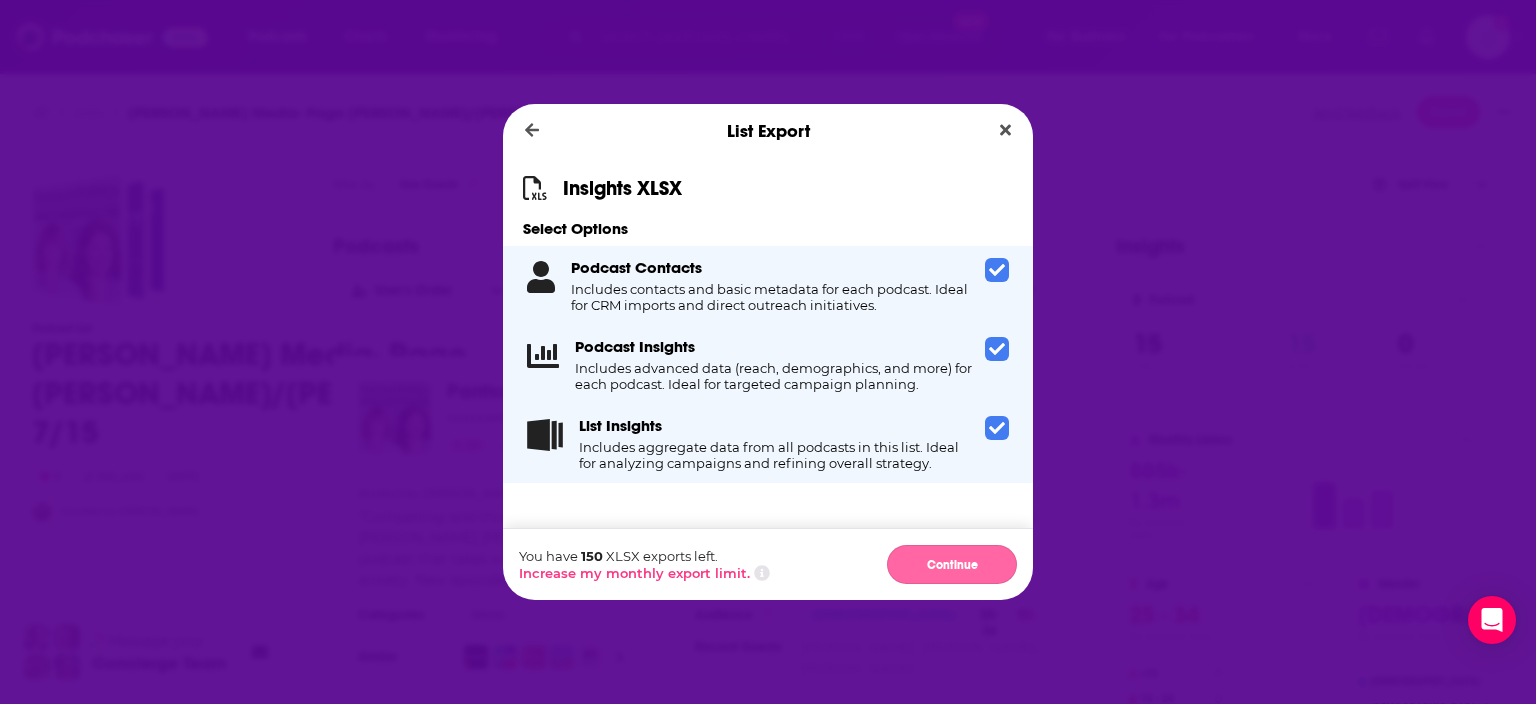 click on "Continue" at bounding box center (952, 564) 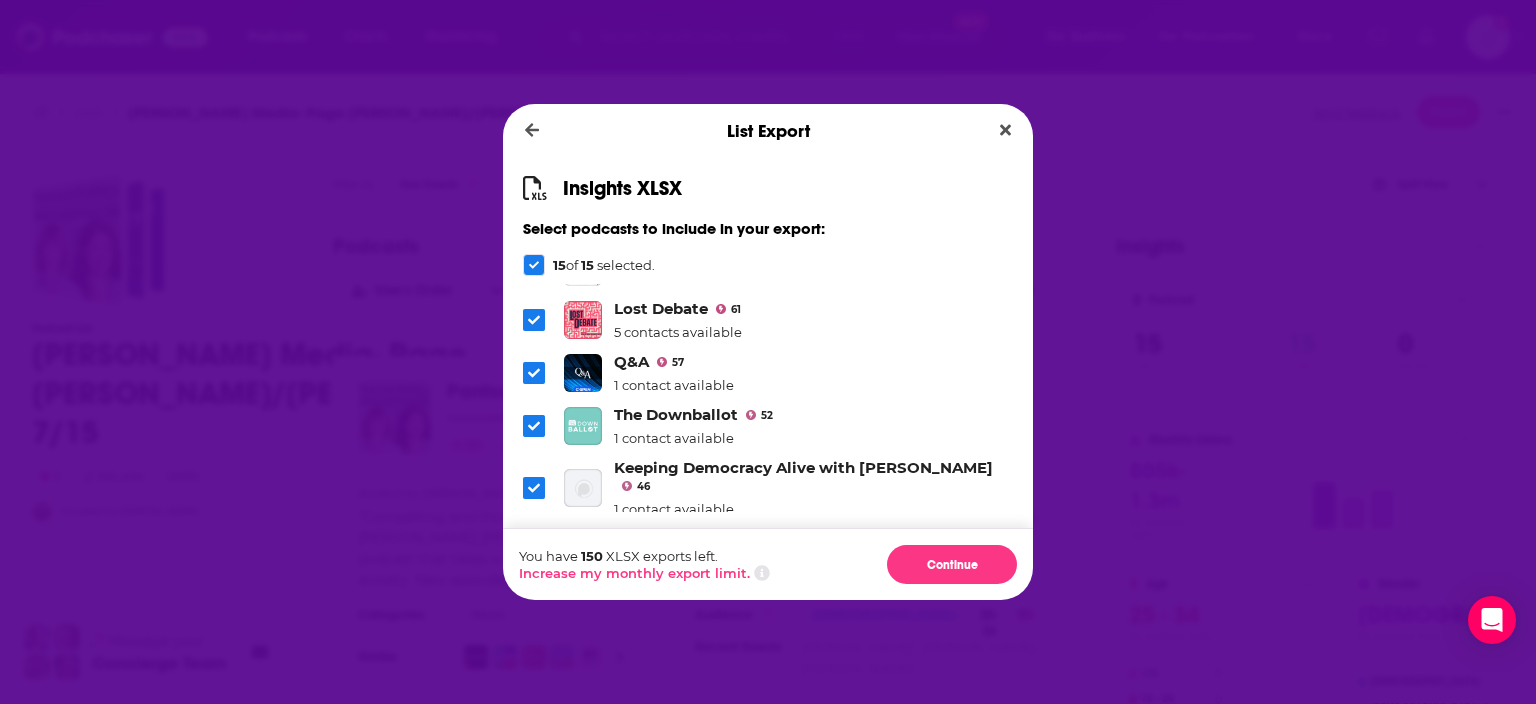 scroll, scrollTop: 0, scrollLeft: 0, axis: both 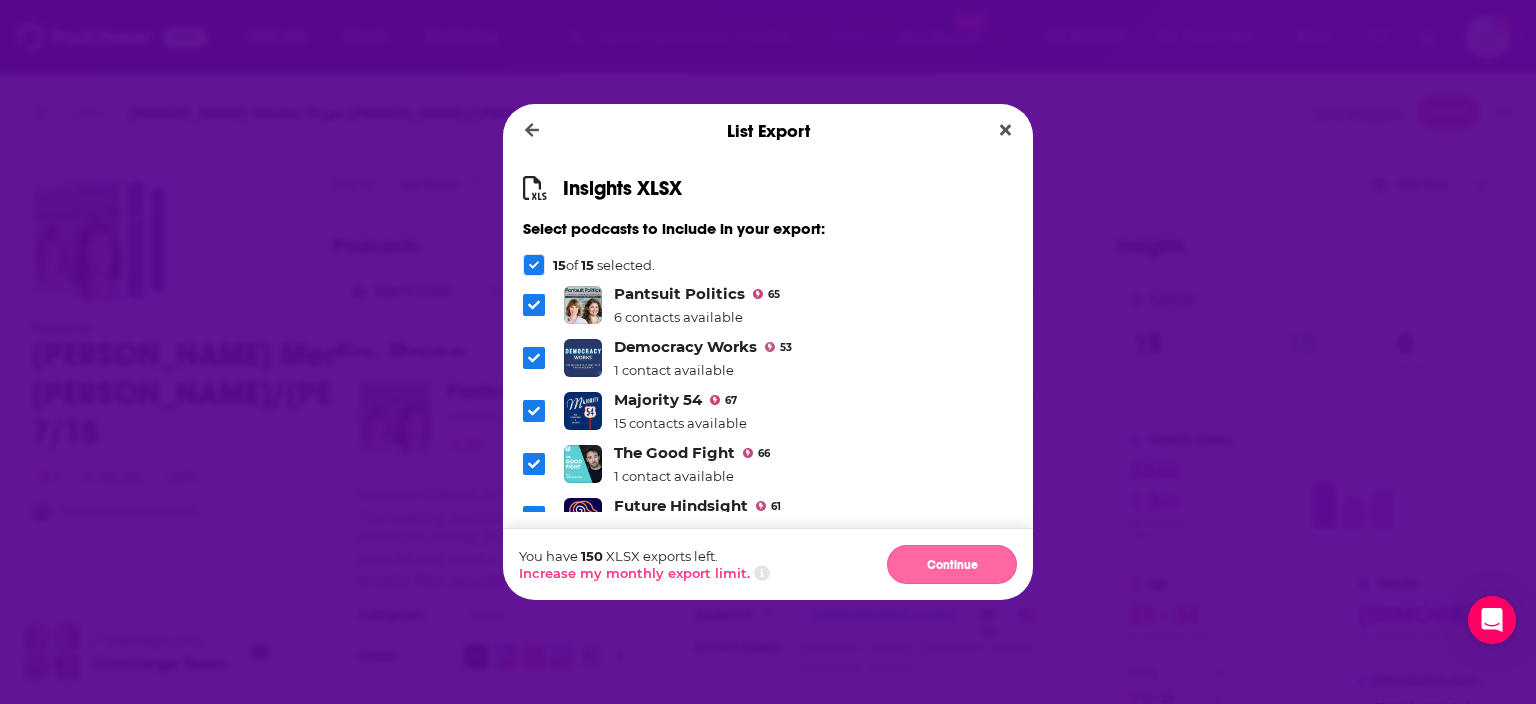 click on "Continue" at bounding box center (952, 564) 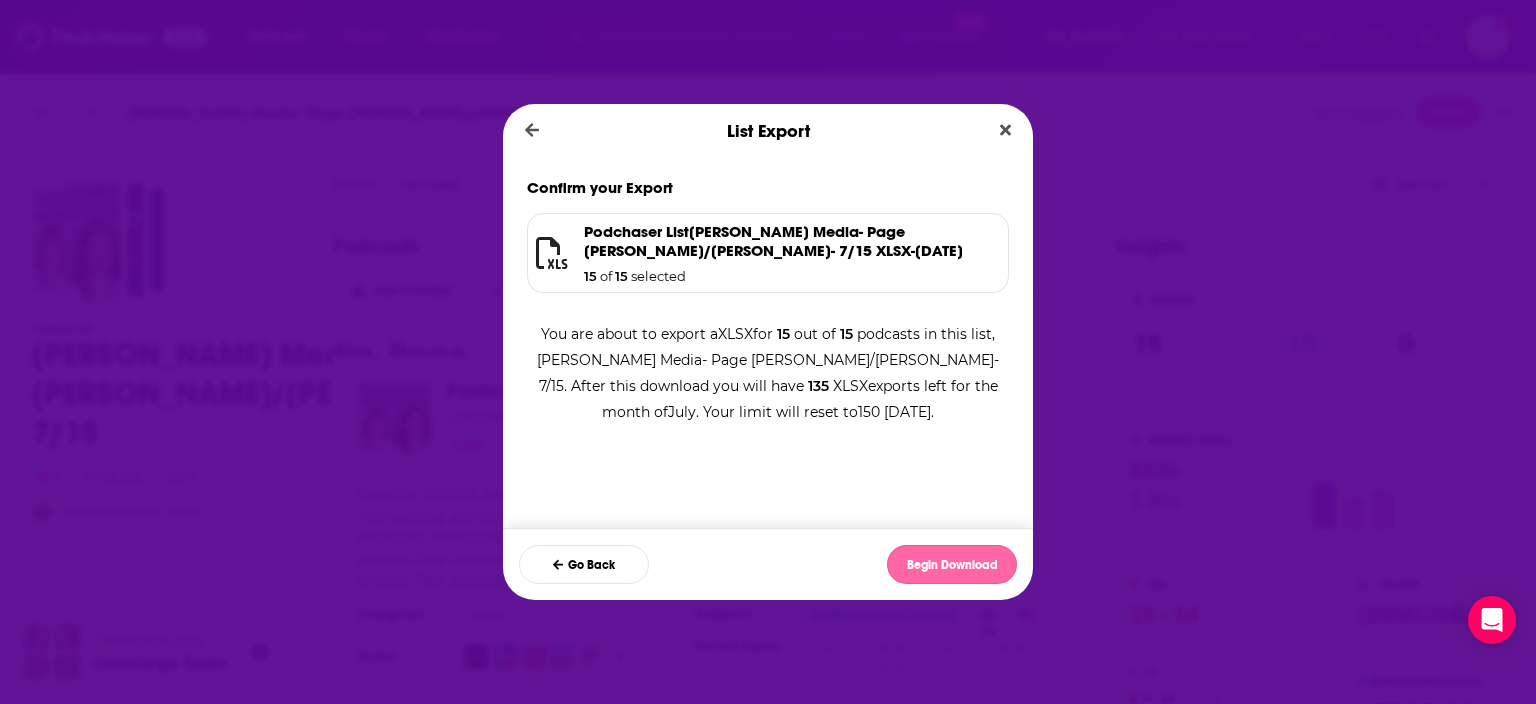 click on "Begin Download" at bounding box center (952, 564) 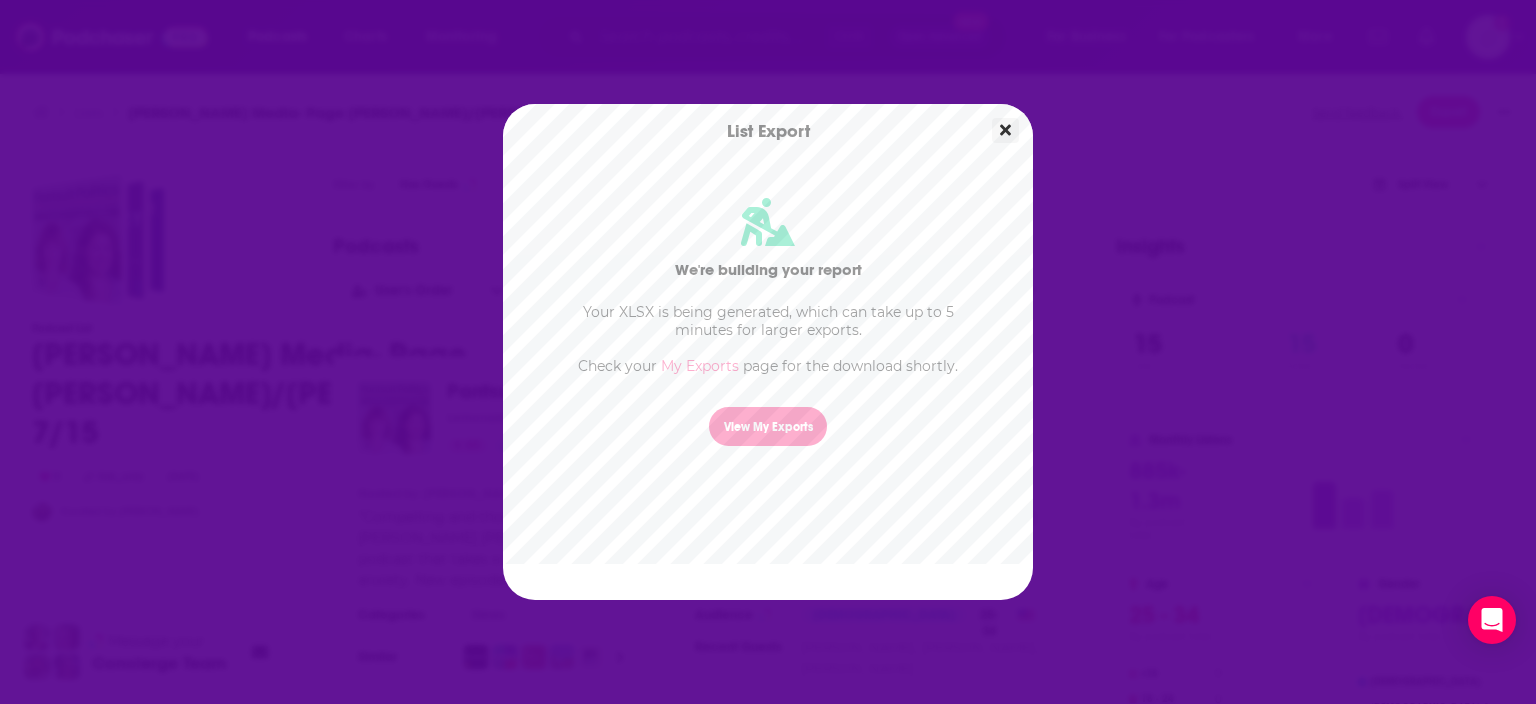 click 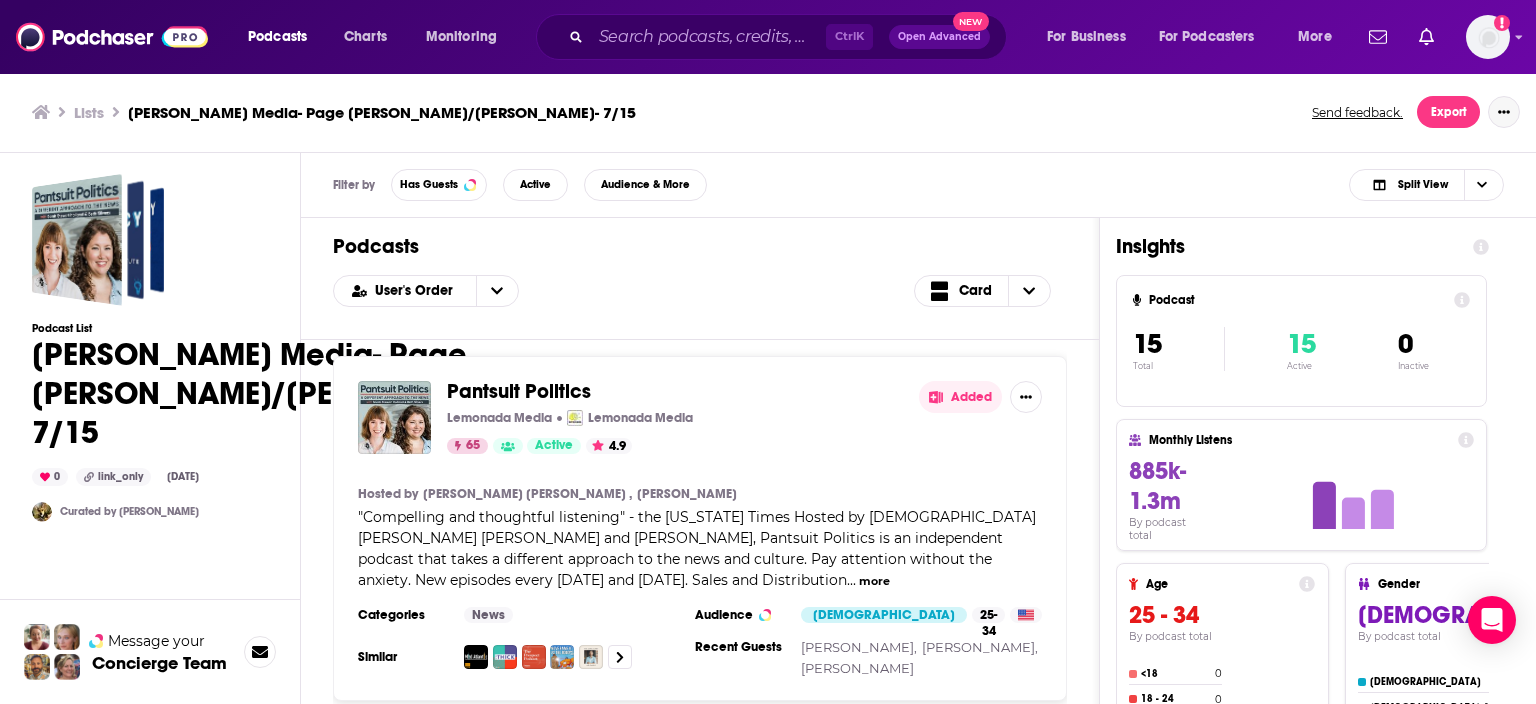 click at bounding box center (1504, 112) 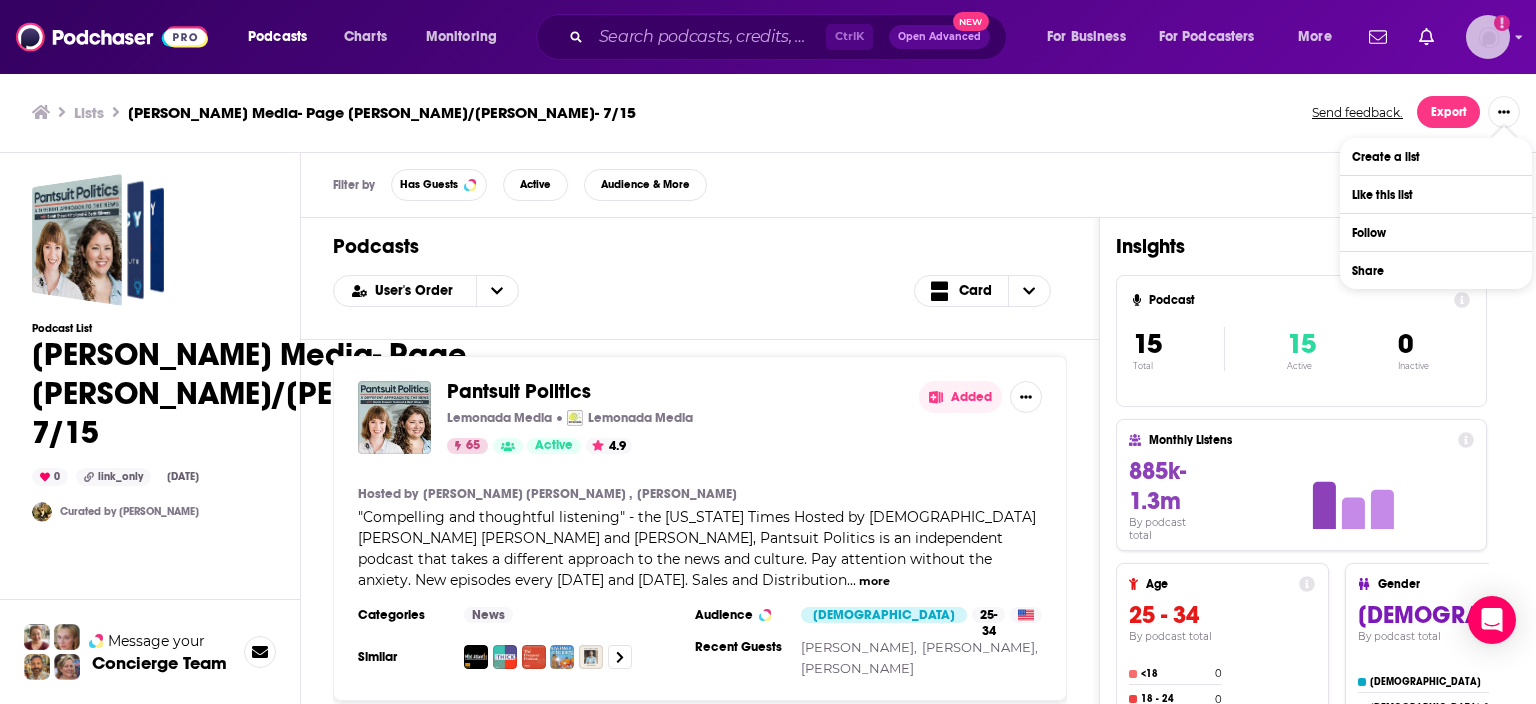 click at bounding box center [1488, 37] 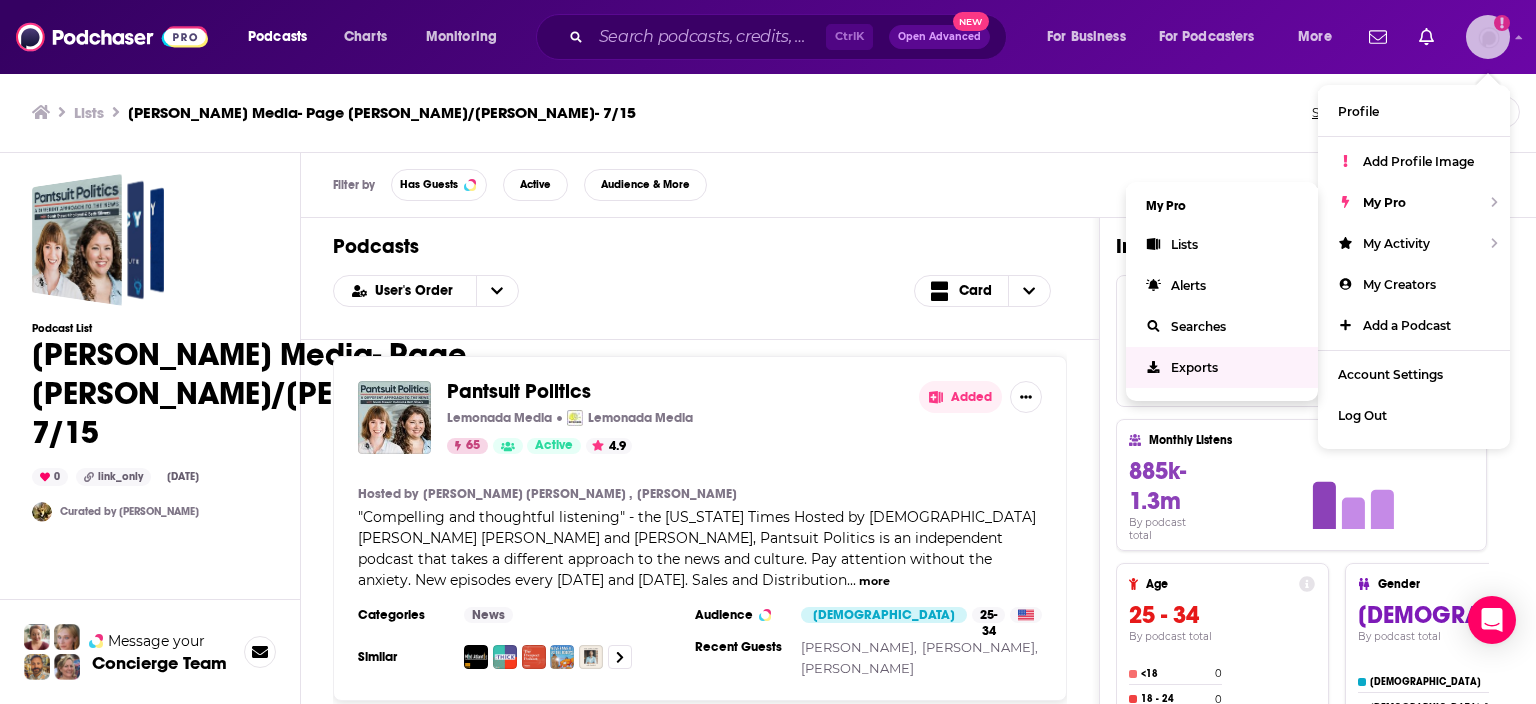 click on "Exports" at bounding box center (1194, 367) 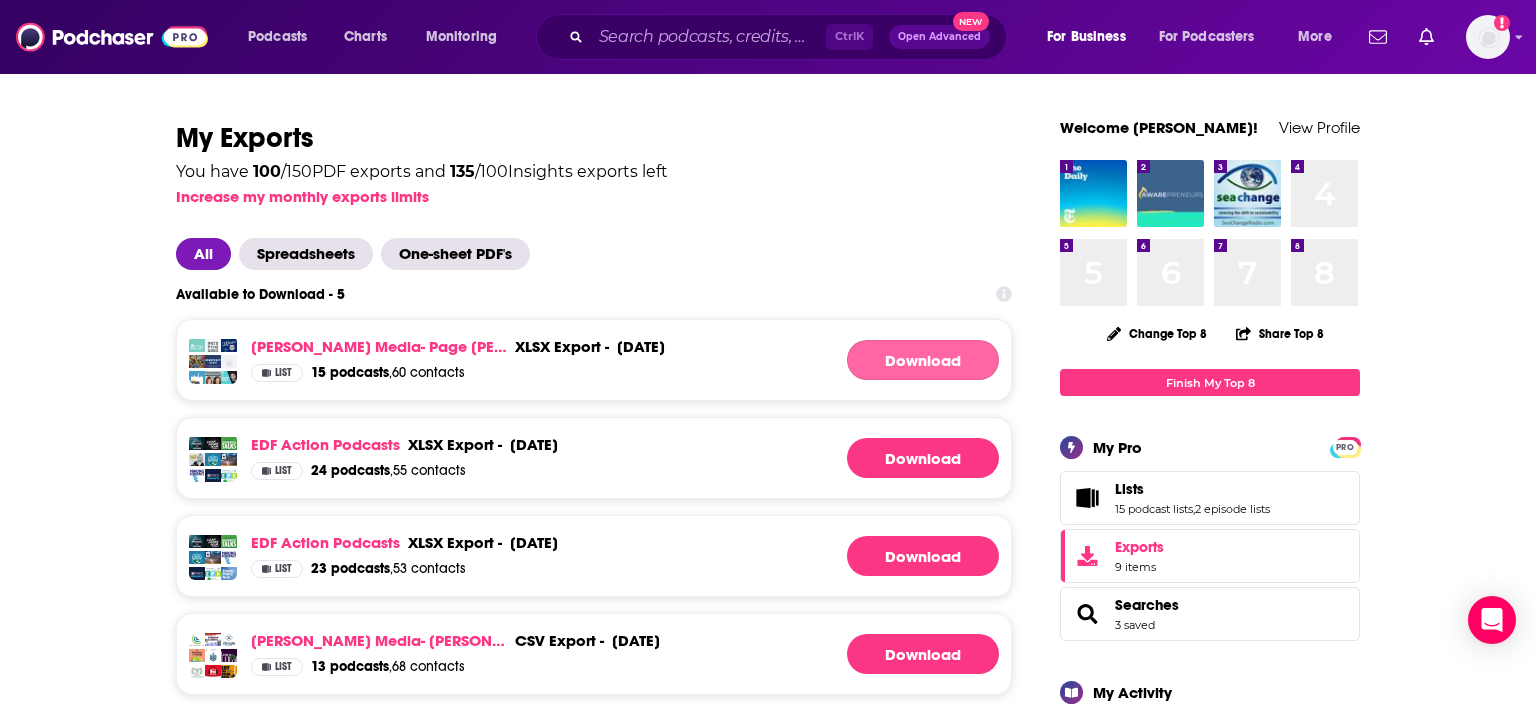 click on "Download" at bounding box center (923, 360) 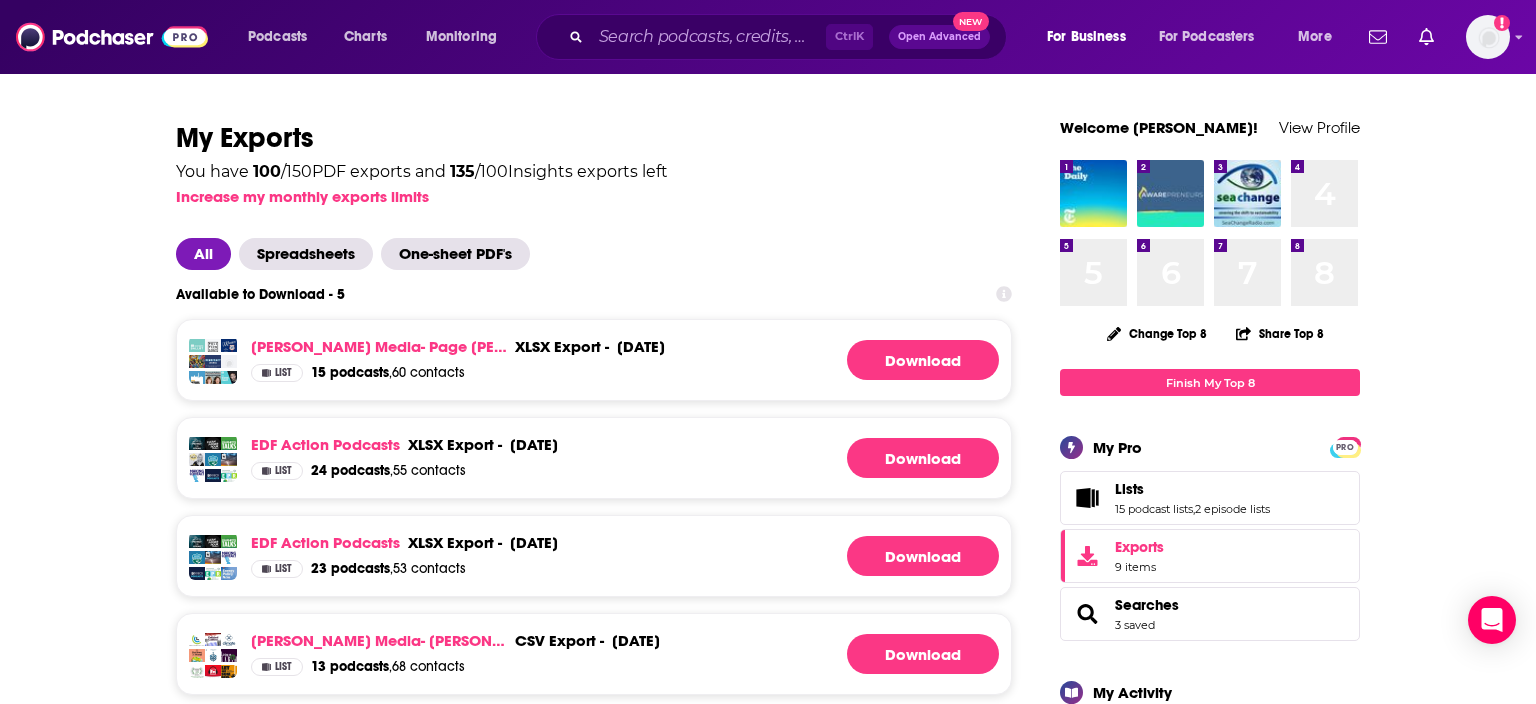 click on "You have   100 / 150  PDF exports and   135 / 100  Insights exports left Increase my monthly exports limits" at bounding box center (594, 180) 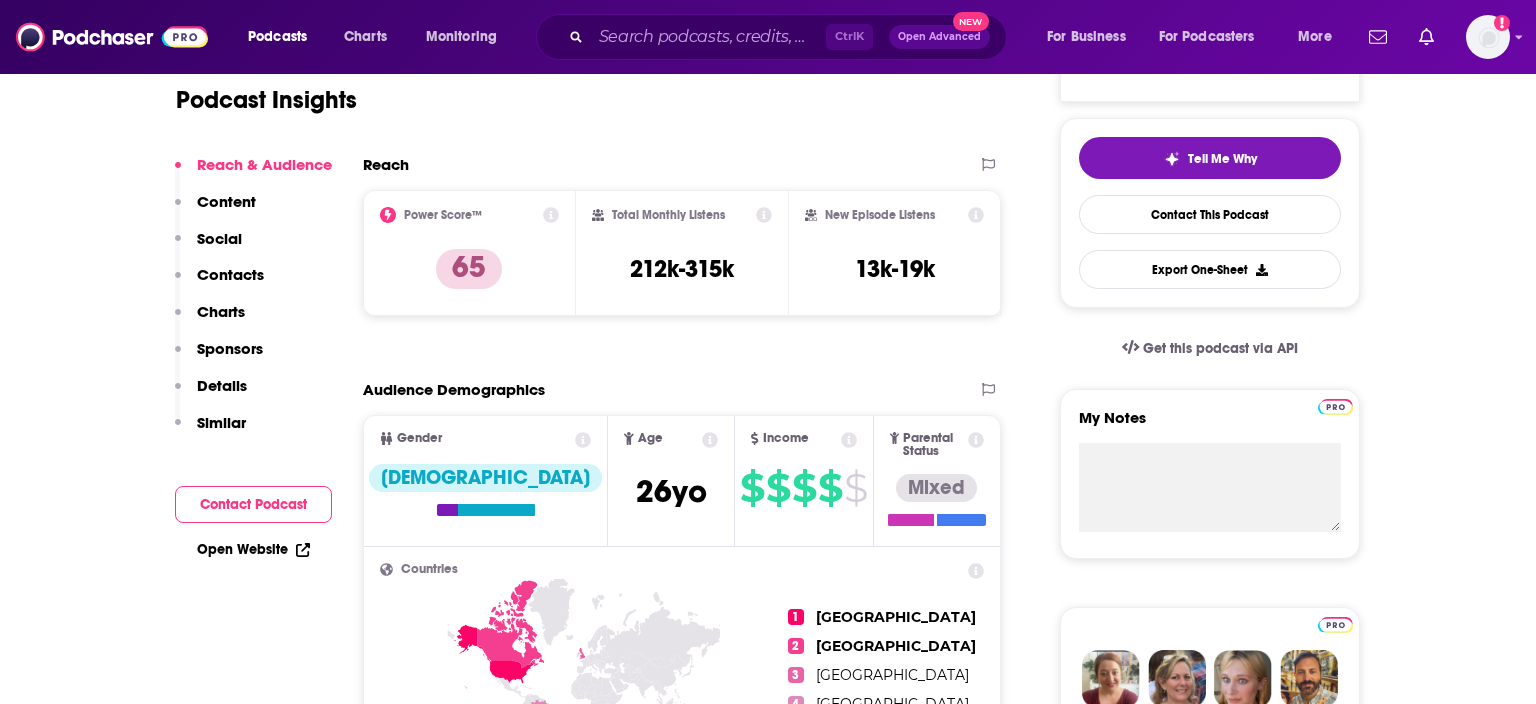 scroll, scrollTop: 0, scrollLeft: 0, axis: both 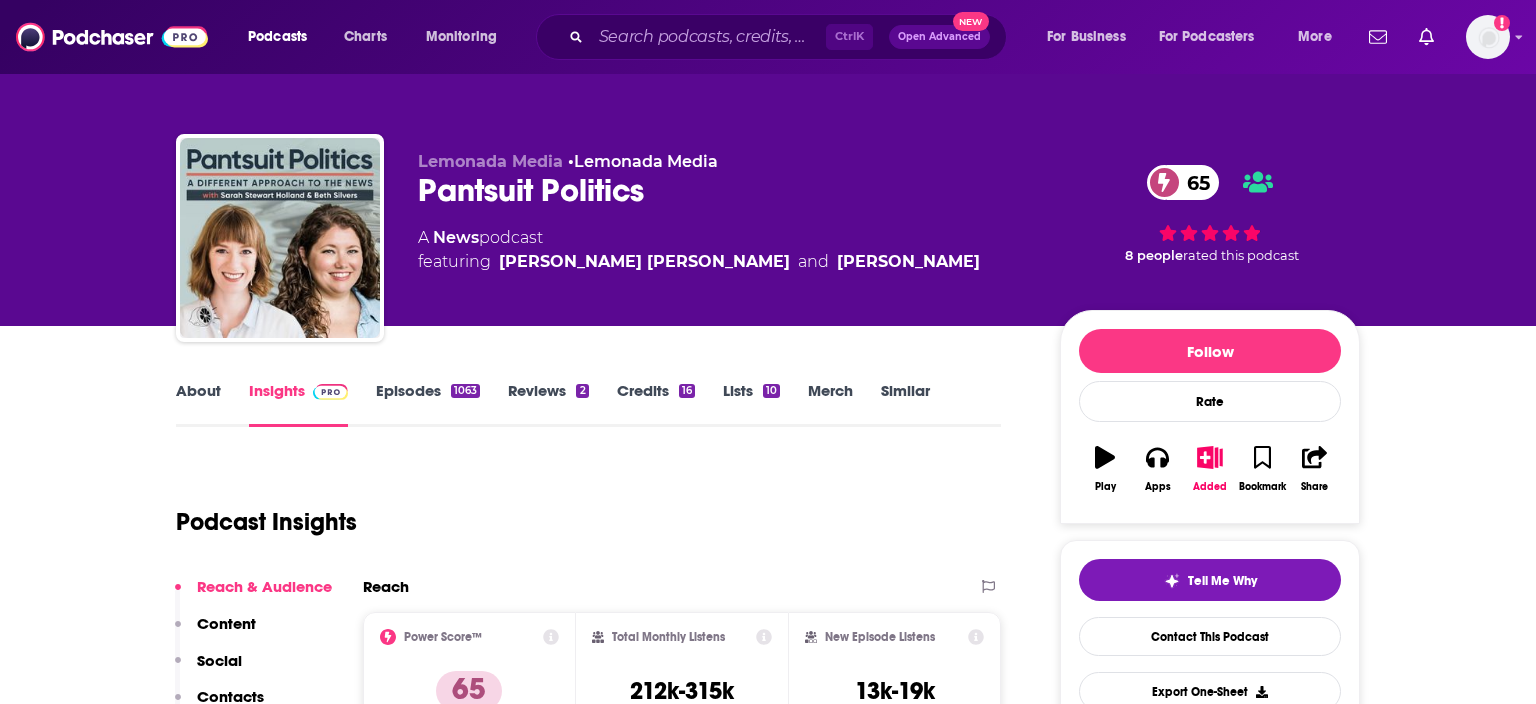 click on "About" at bounding box center (198, 404) 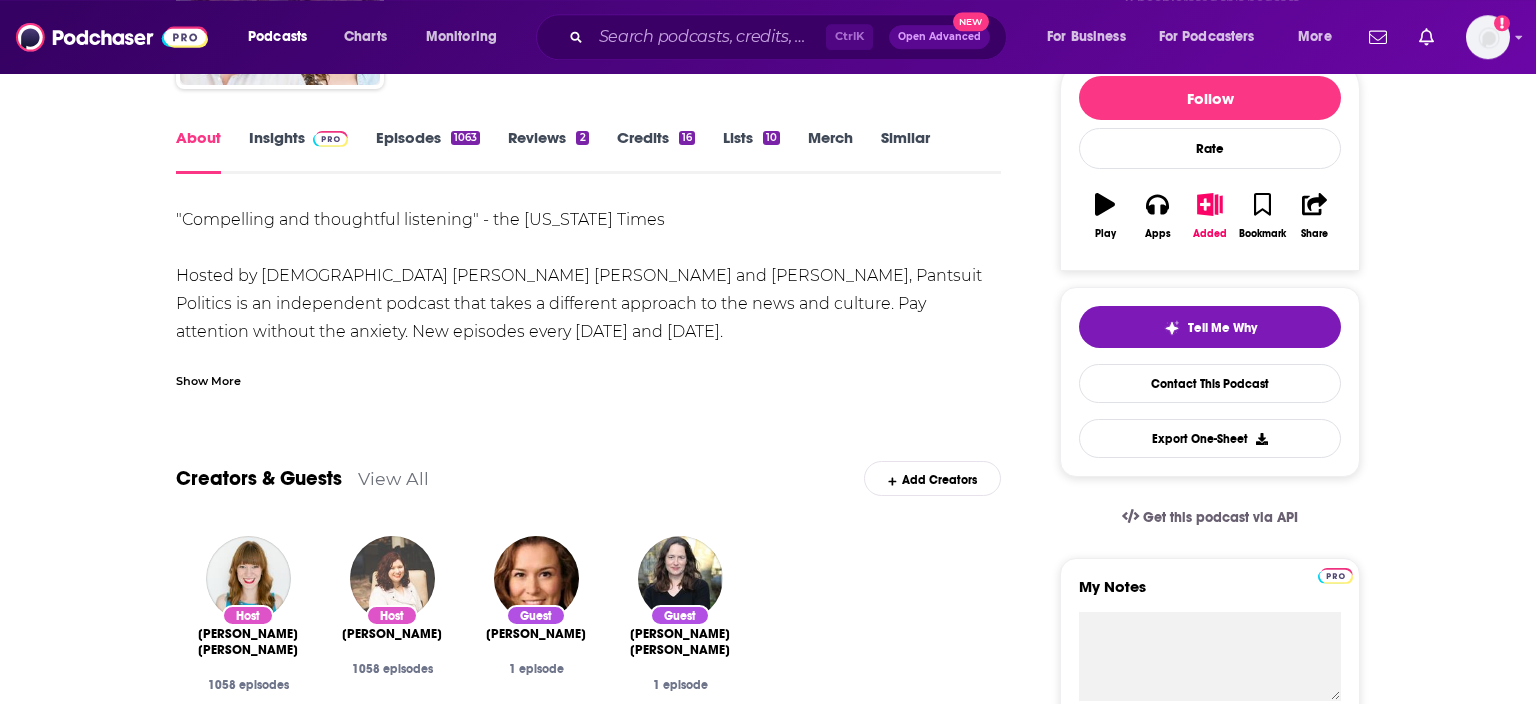 scroll, scrollTop: 316, scrollLeft: 0, axis: vertical 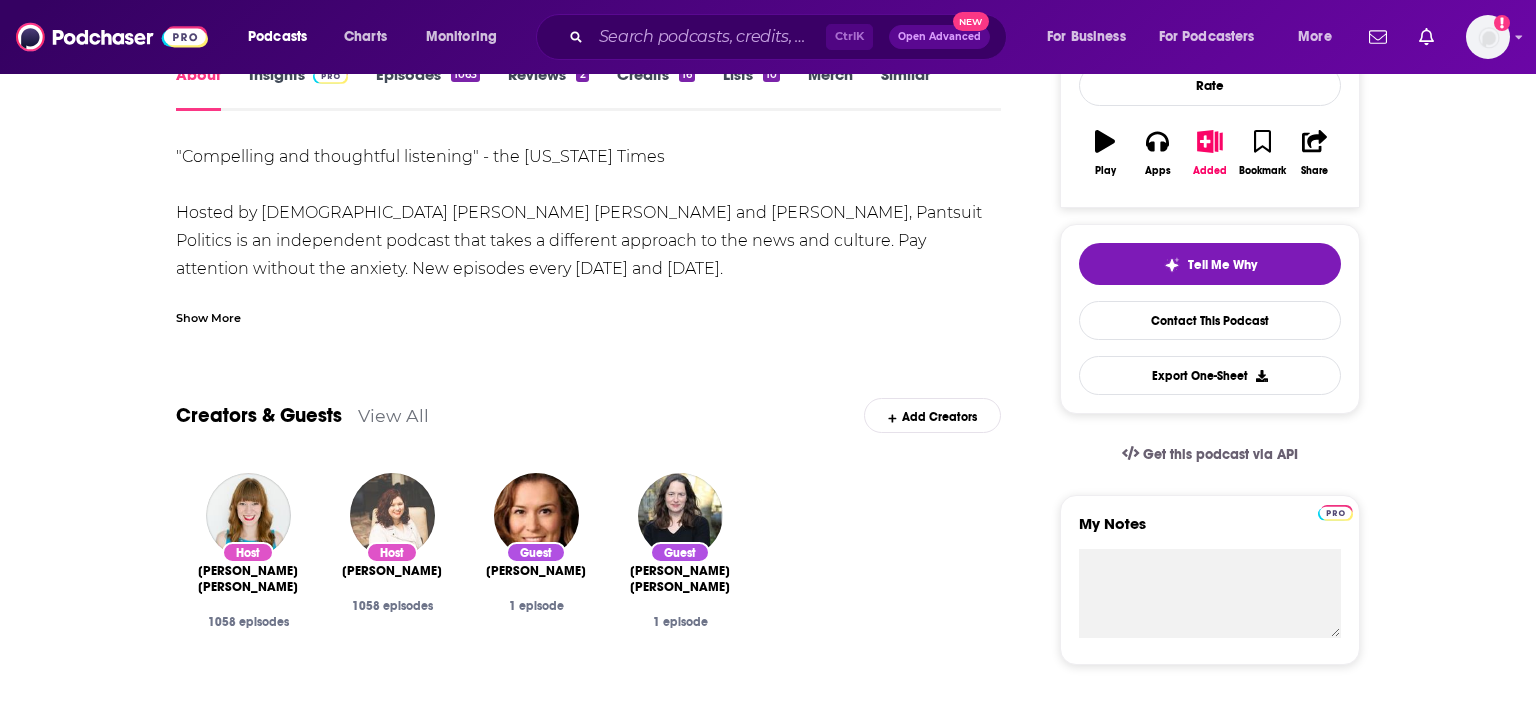 click on "Show More" at bounding box center (208, 316) 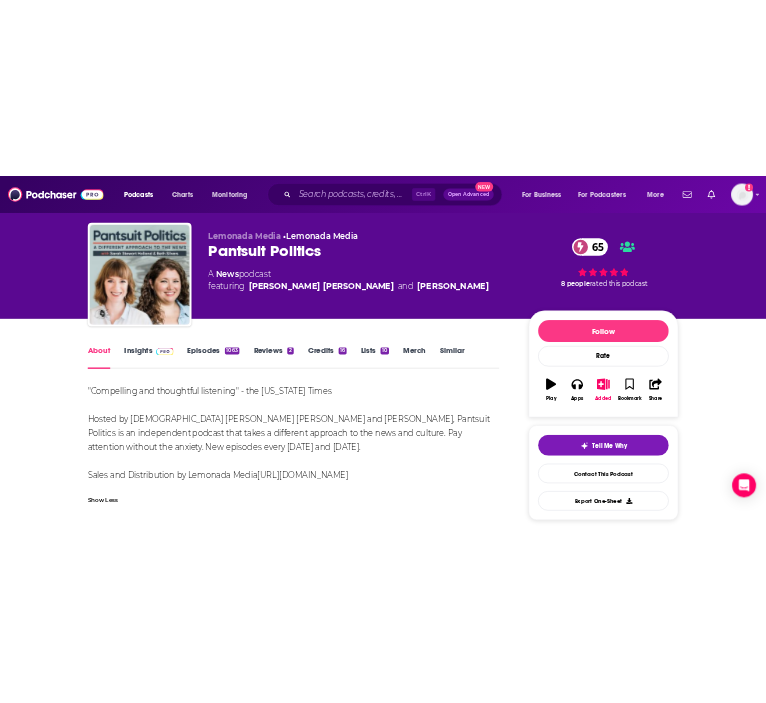 scroll, scrollTop: 0, scrollLeft: 0, axis: both 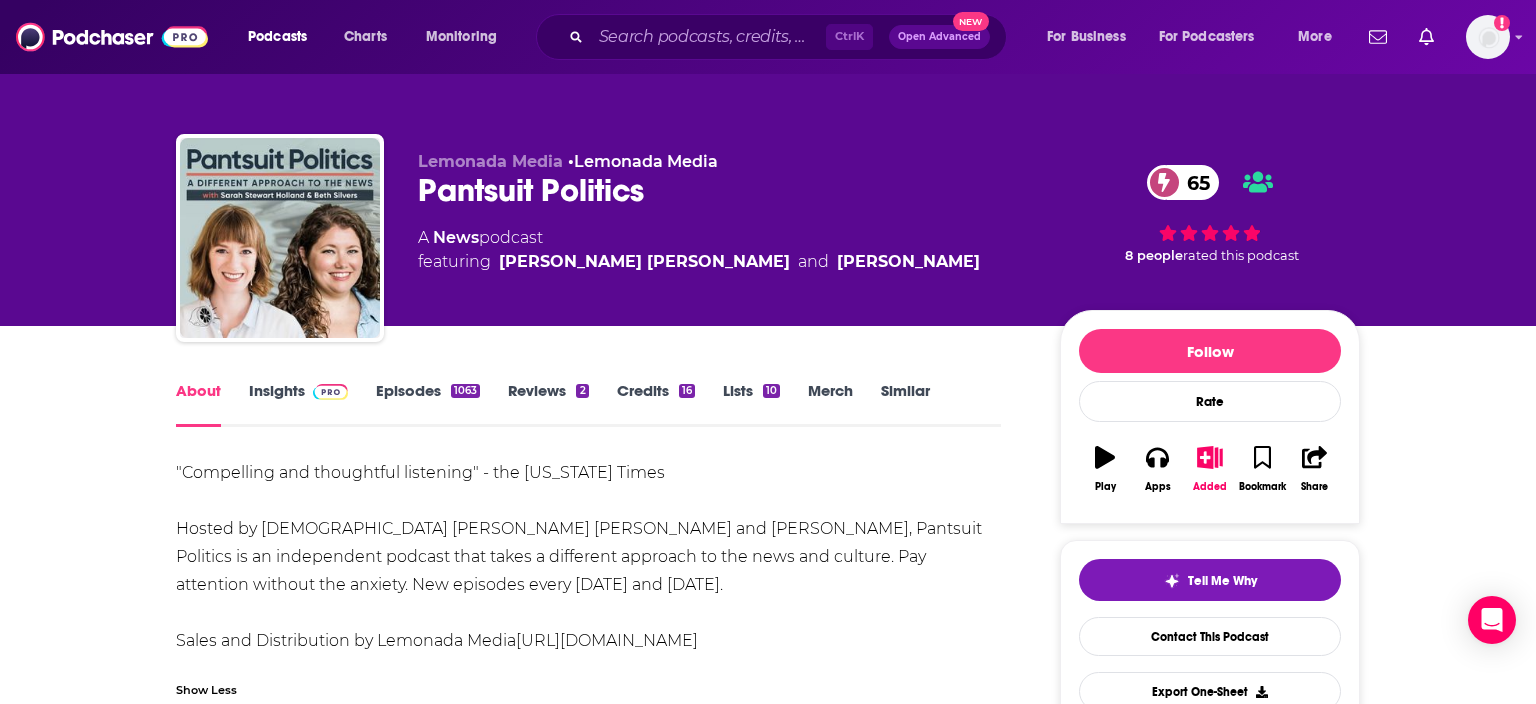 click on "Episodes 1063" at bounding box center (428, 404) 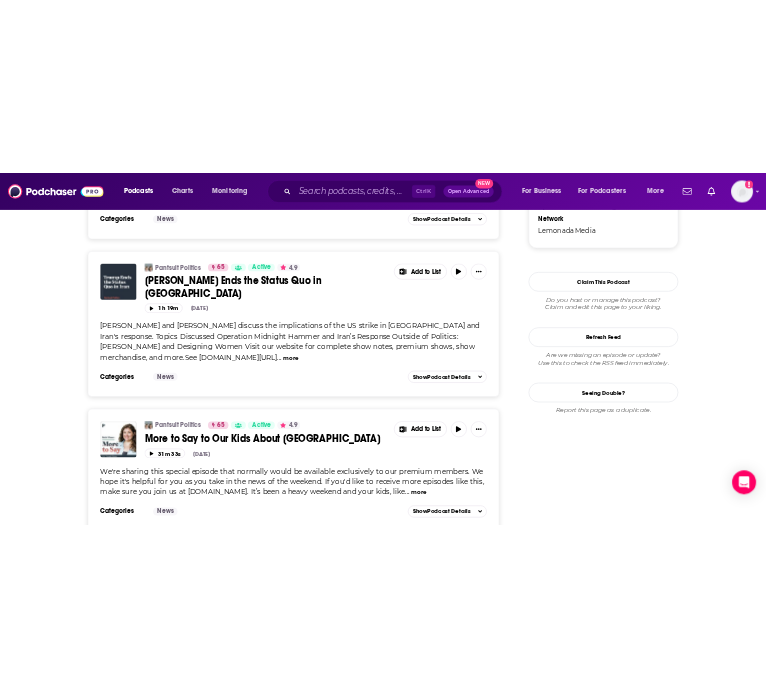 scroll, scrollTop: 2425, scrollLeft: 0, axis: vertical 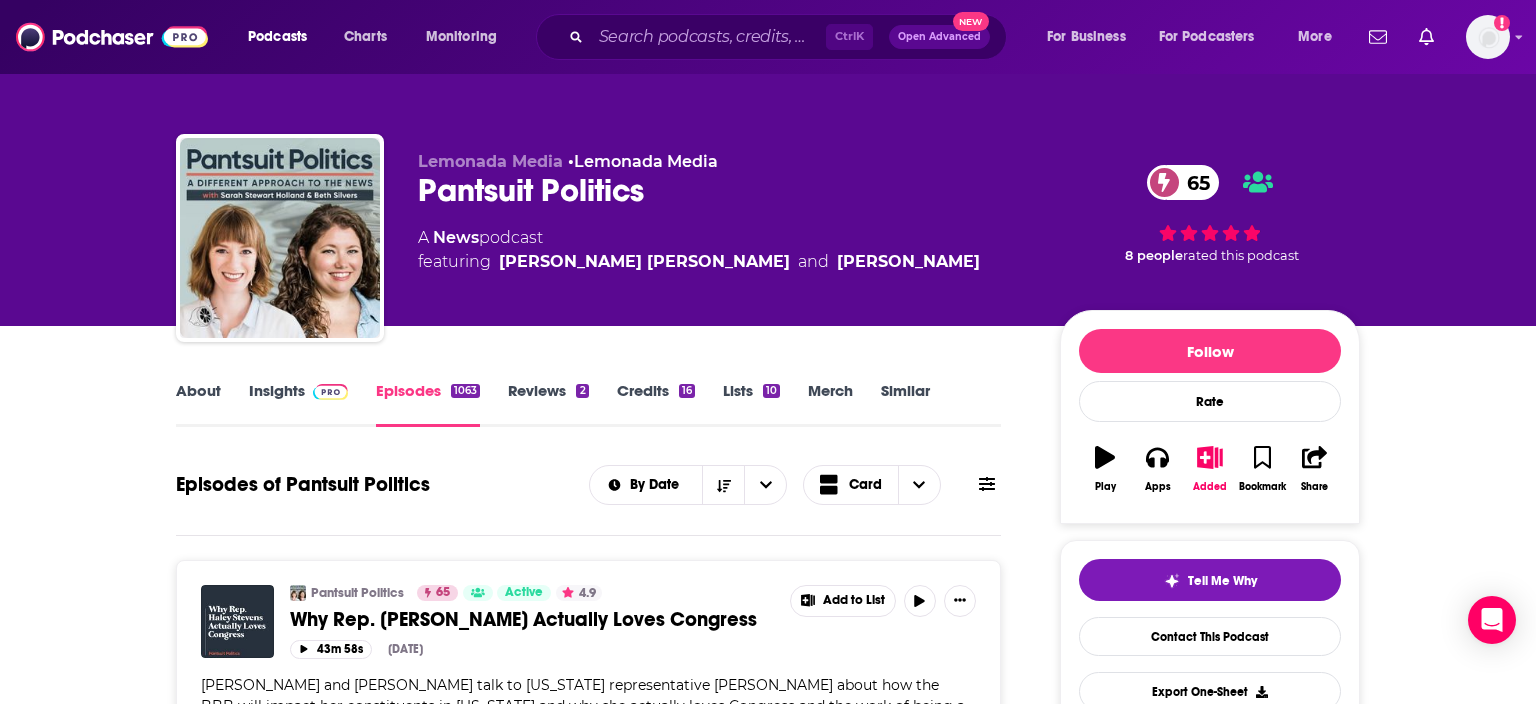 click on "About" at bounding box center [198, 404] 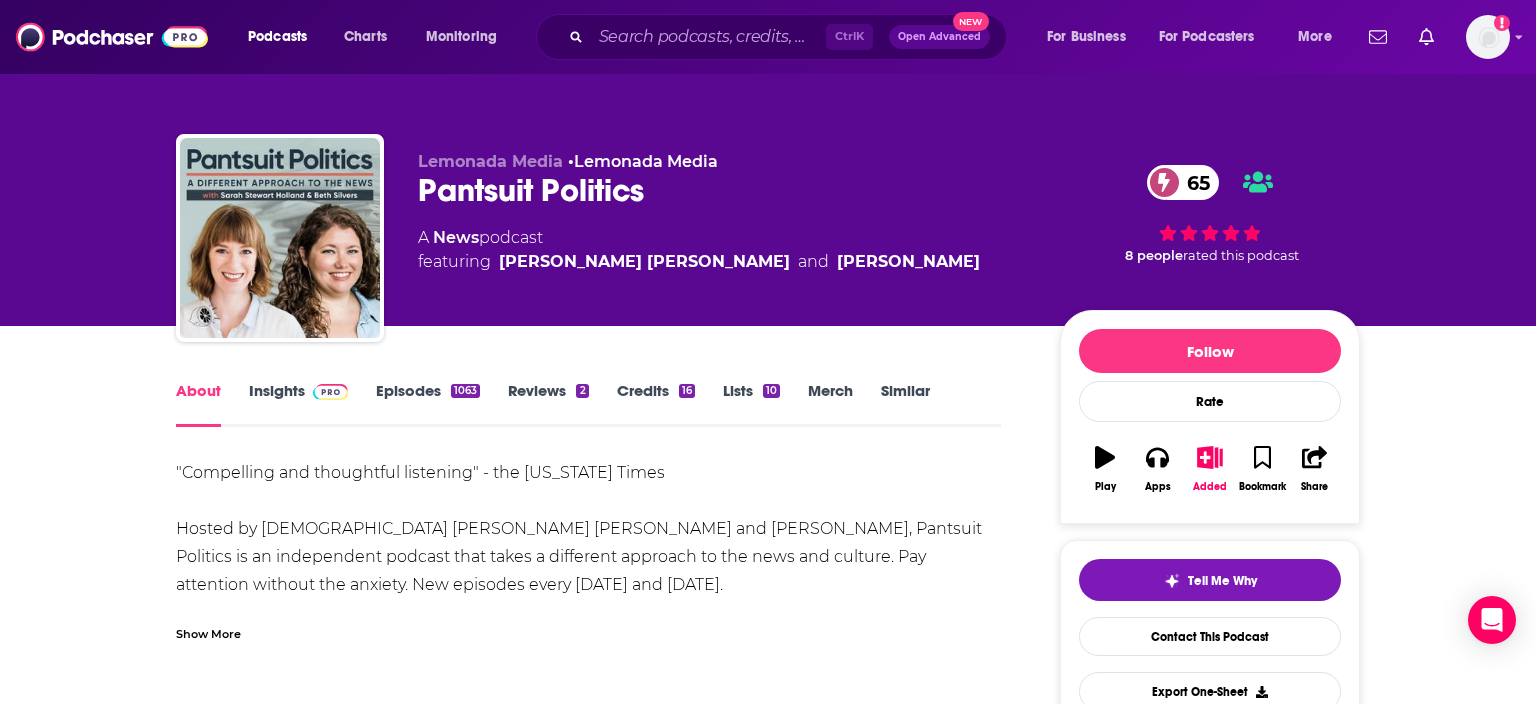 click on "Insights" at bounding box center (298, 404) 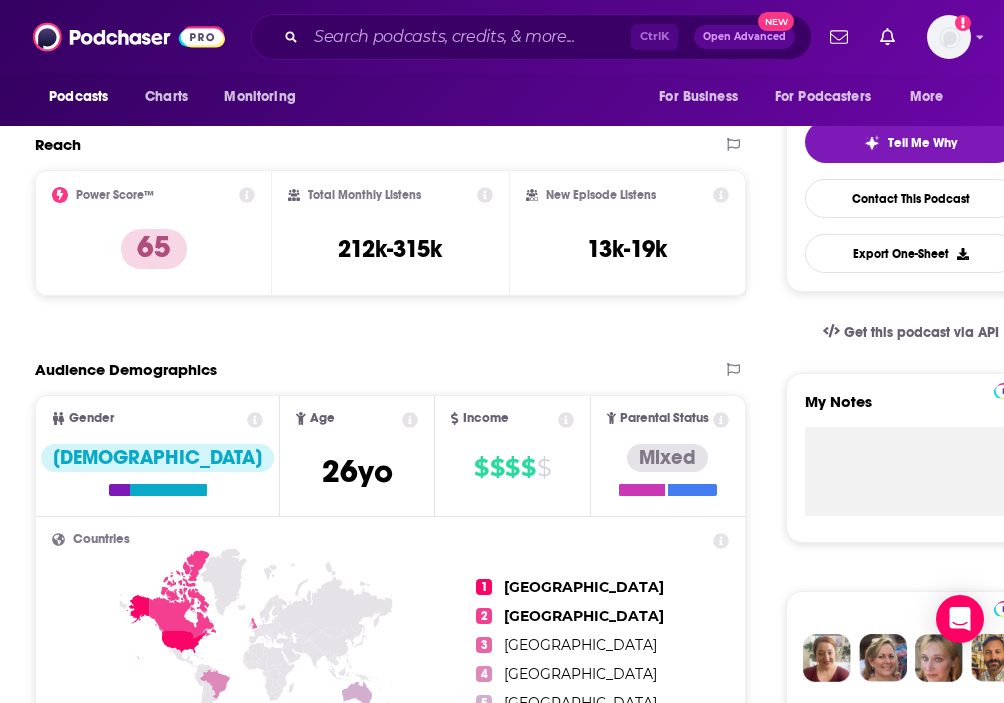 scroll, scrollTop: 0, scrollLeft: 0, axis: both 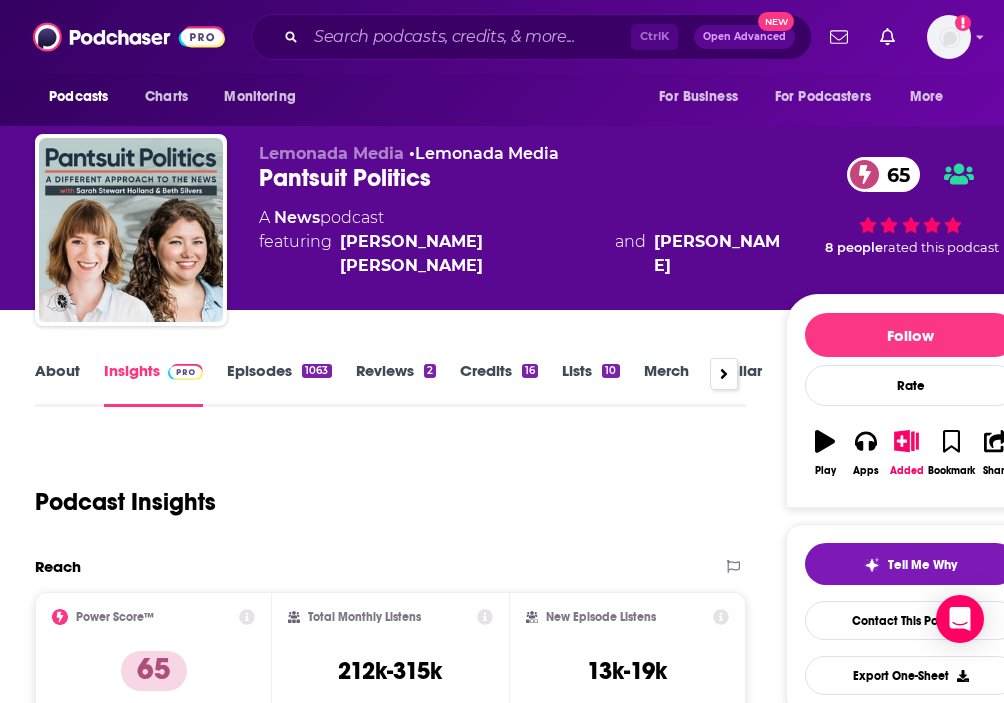 click on "Episodes 1063" at bounding box center (279, 384) 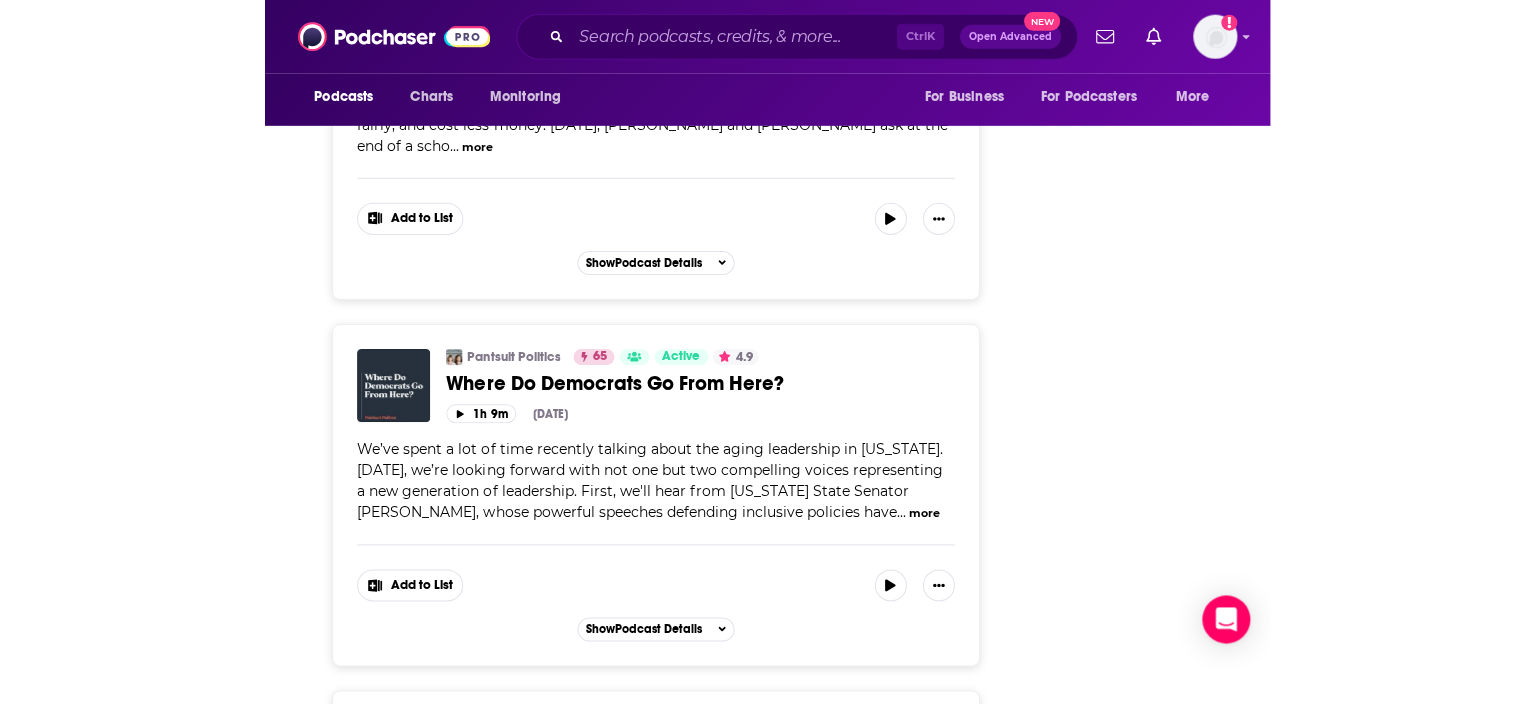 scroll, scrollTop: 6864, scrollLeft: 0, axis: vertical 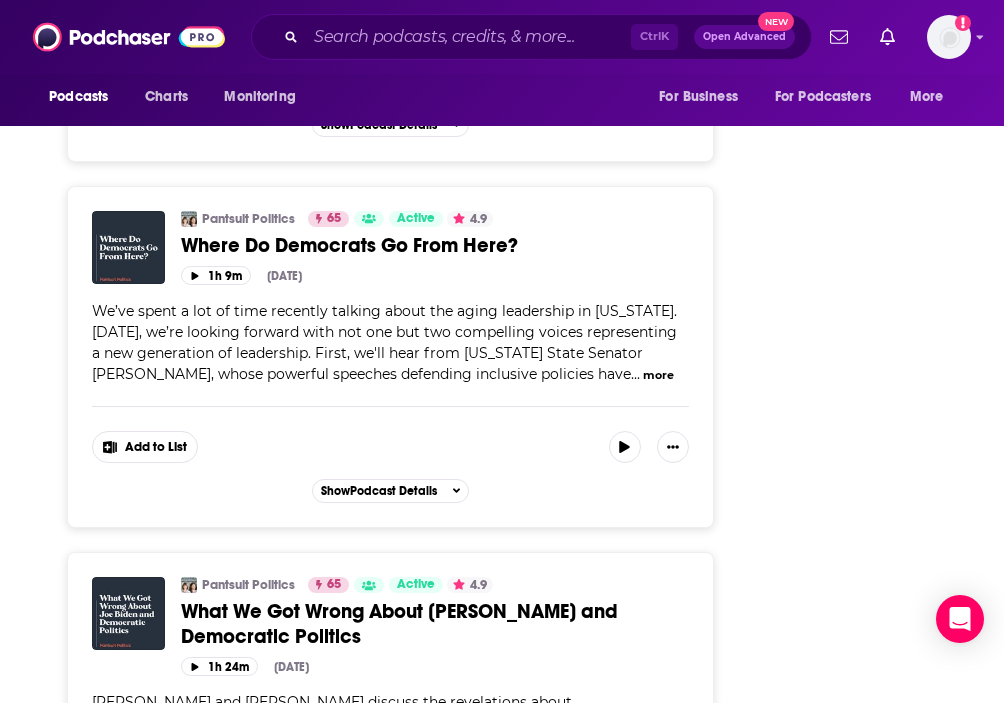 click on "Follow Rate Play Apps Added Bookmark Share Tell Me Why Contact This Podcast Export One-Sheet Get this podcast via API My Notes Your concierge team Ask a question or make a request. Send a message Share This Podcast Recommendation sent https://www.podchaser.com/podcasts/pantsuit-politics-29426 Copy Link Followers 19 +17 Official Website pantsuitpoliticsshow.com RSS Feed omnycontent.com Facebook https://www.facebook.com/pantsuitpolitics X/Twitter twitter.com/PantsuitPolitic TikTok tiktok.com/@pantsuitpolitics Instagram instagram.com/pantsuitpolitics YouTube https://www.youtube.com/@pantsuitpolitics Patreon https://www.patreon.com/pantsuitpolitics Podcast Details Created by Lemonada Media Podcast Status Active Started Nov 3rd, 2015 Latest Episode Jul 15th, 2025 Release Period Weekly Episodes 1063 Avg. Episode Length About 1 hour Explicit No Order Episodic Language English Network Lemonada Media Claim This Podcast Do you host or manage this podcast? Claim and edit this page to your liking. Refresh Feed" at bounding box center [911, -1565] 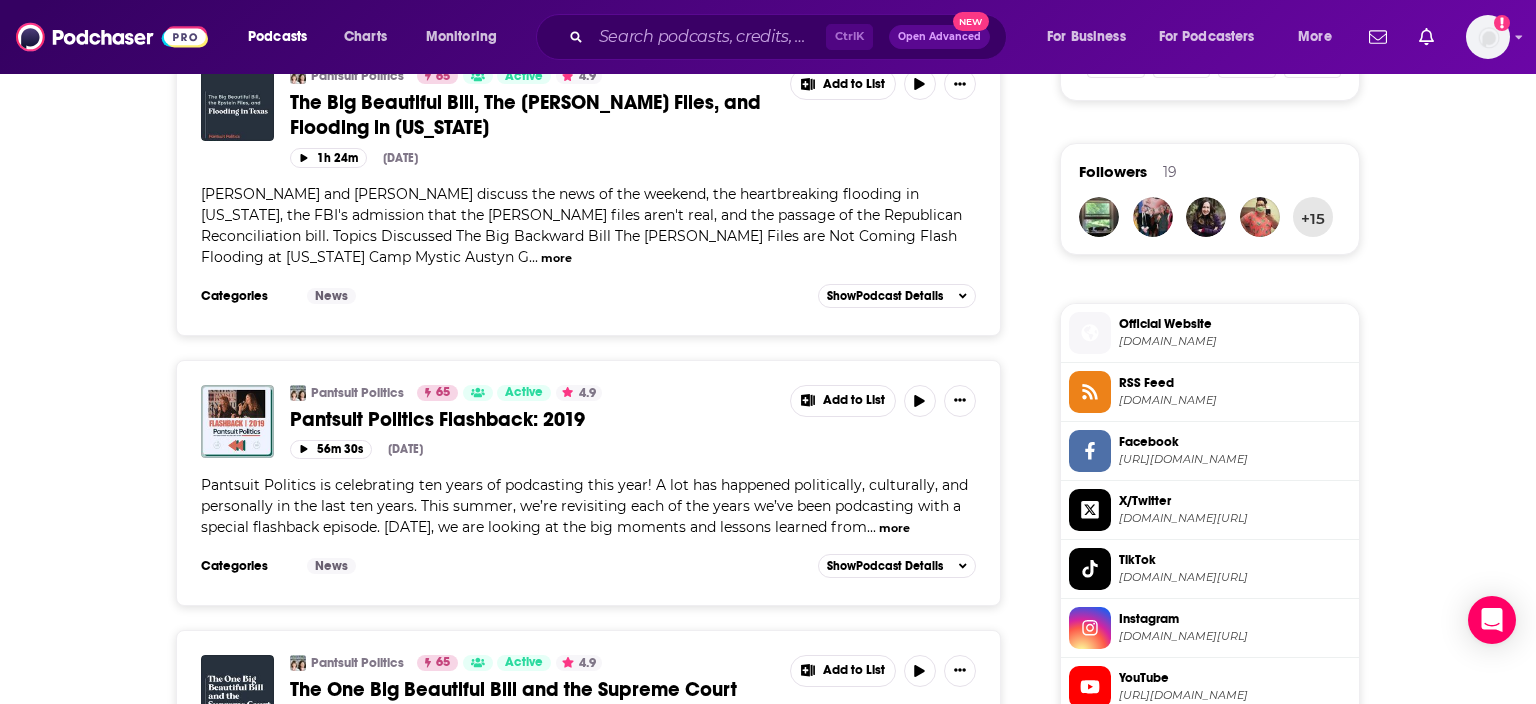 scroll, scrollTop: 0, scrollLeft: 0, axis: both 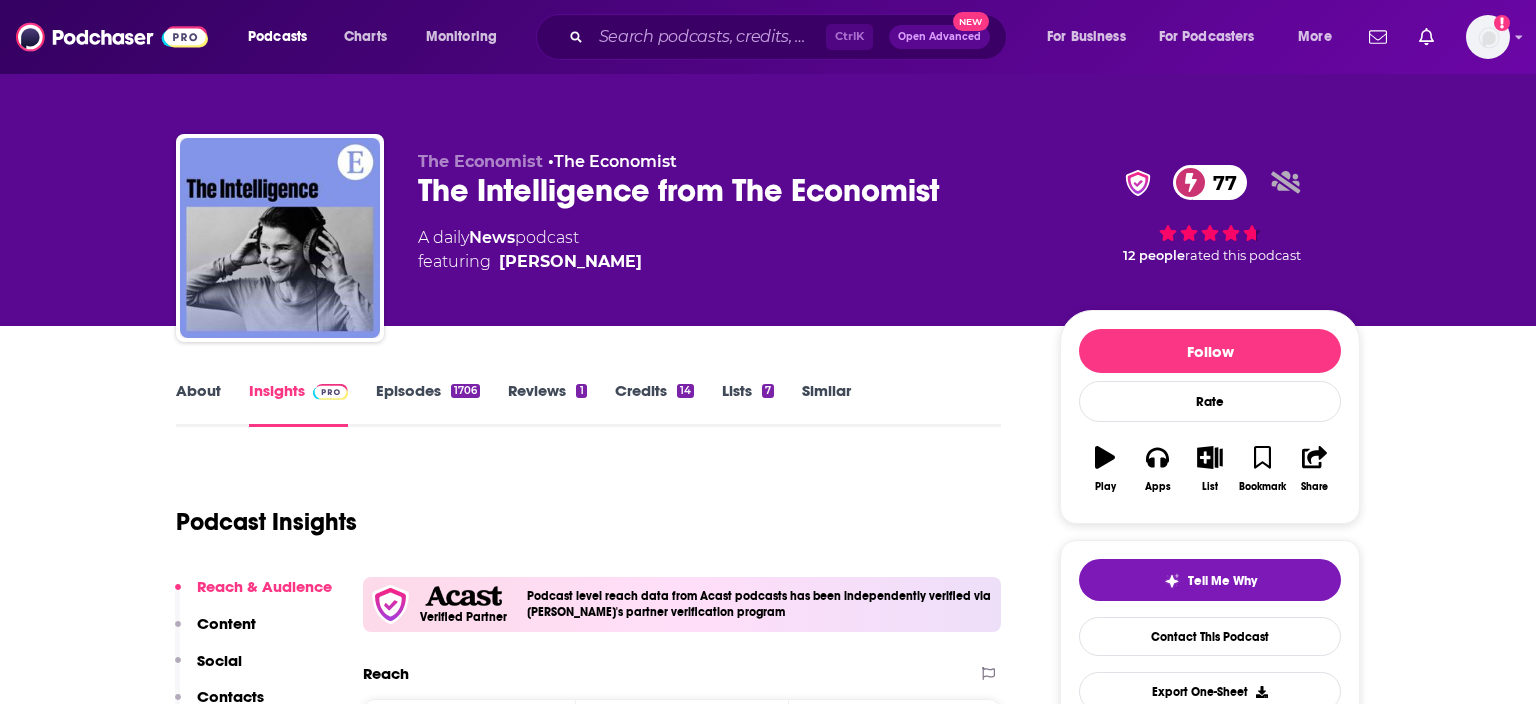 click on "Episodes 1706" at bounding box center (428, 404) 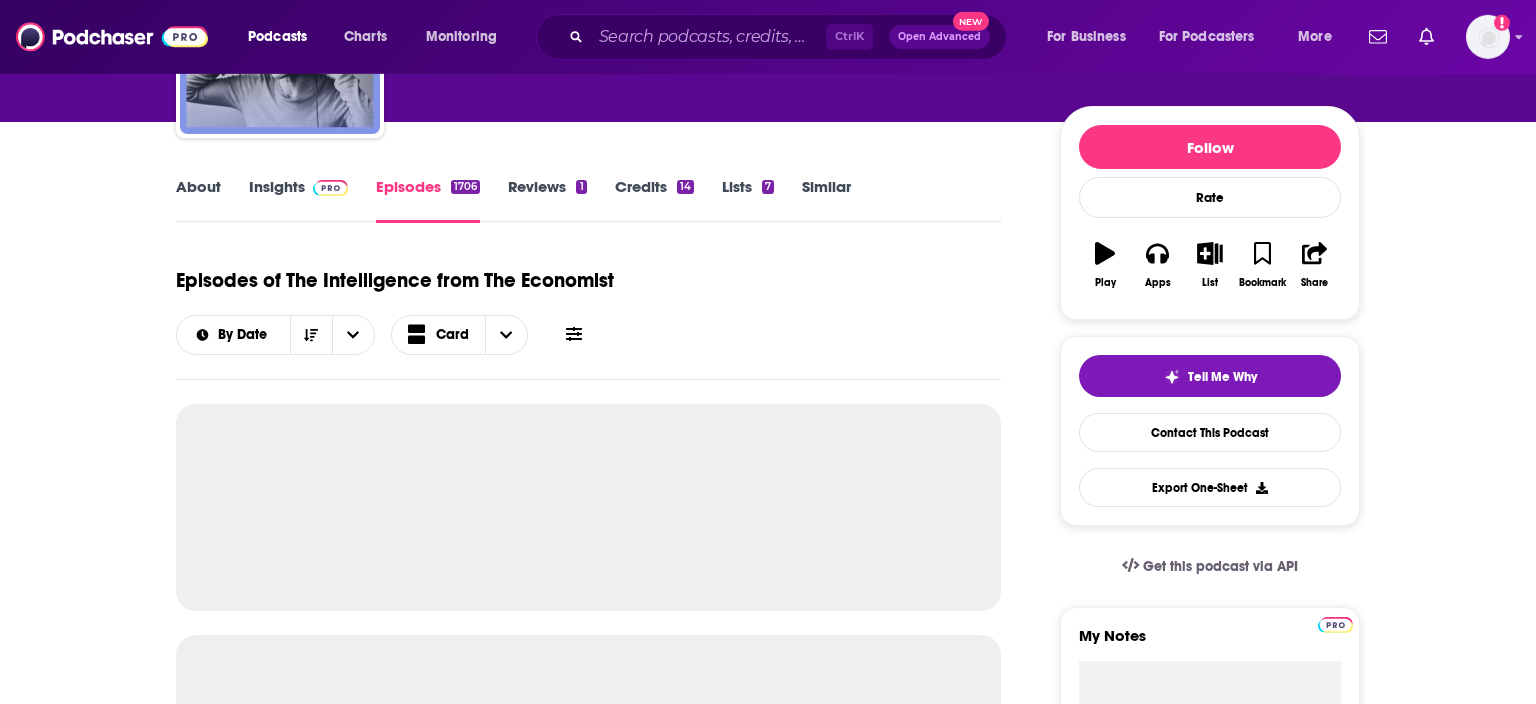 scroll, scrollTop: 316, scrollLeft: 0, axis: vertical 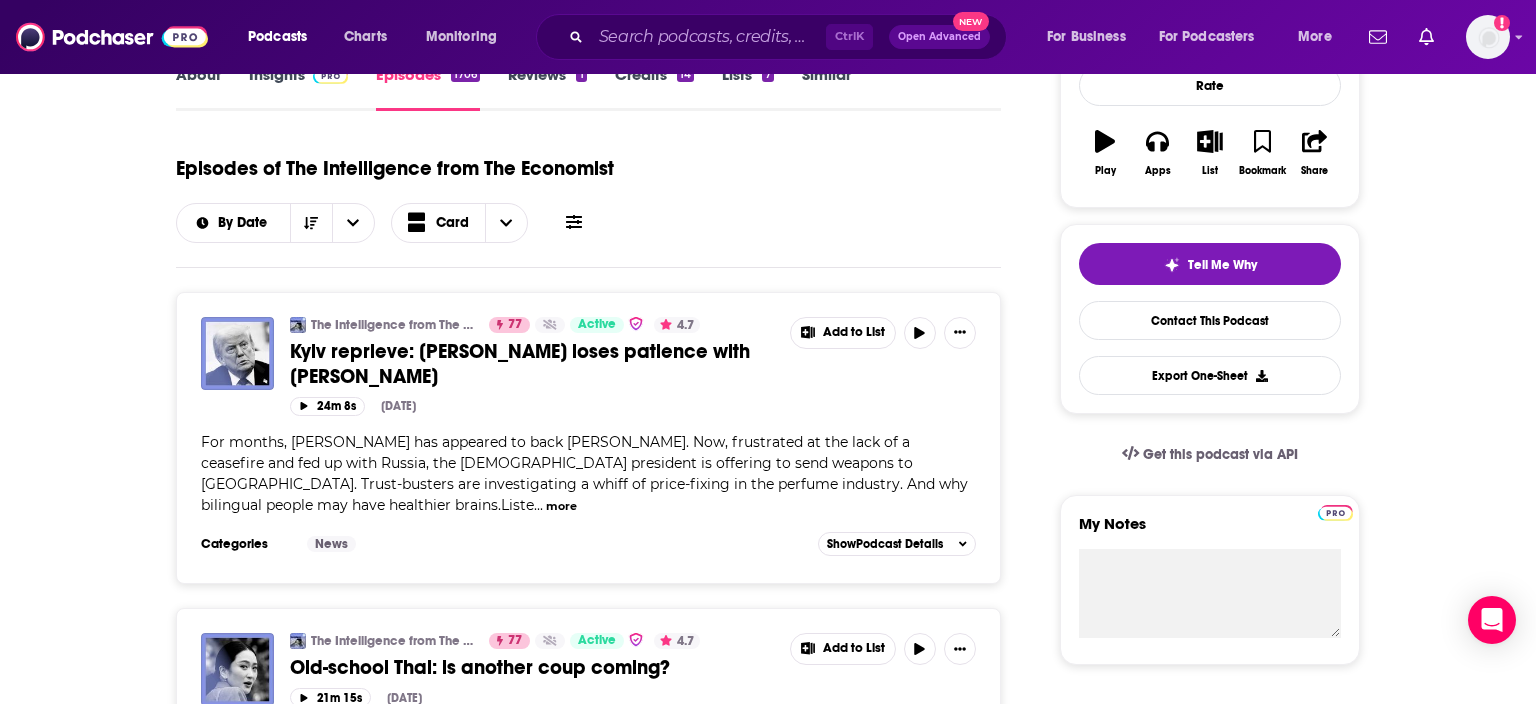 click on "For months, Donald Trump has appeared to back Vladimir Putin. Now, frustrated at the lack of a ceasefire and fed up with Russia, the US president is offering to send weapons to Kyiv. Trust-busters are investigating a whiff of price-fixing in the perfume industry. And why bilingual people may have healthier brains.Liste" at bounding box center (584, 473) 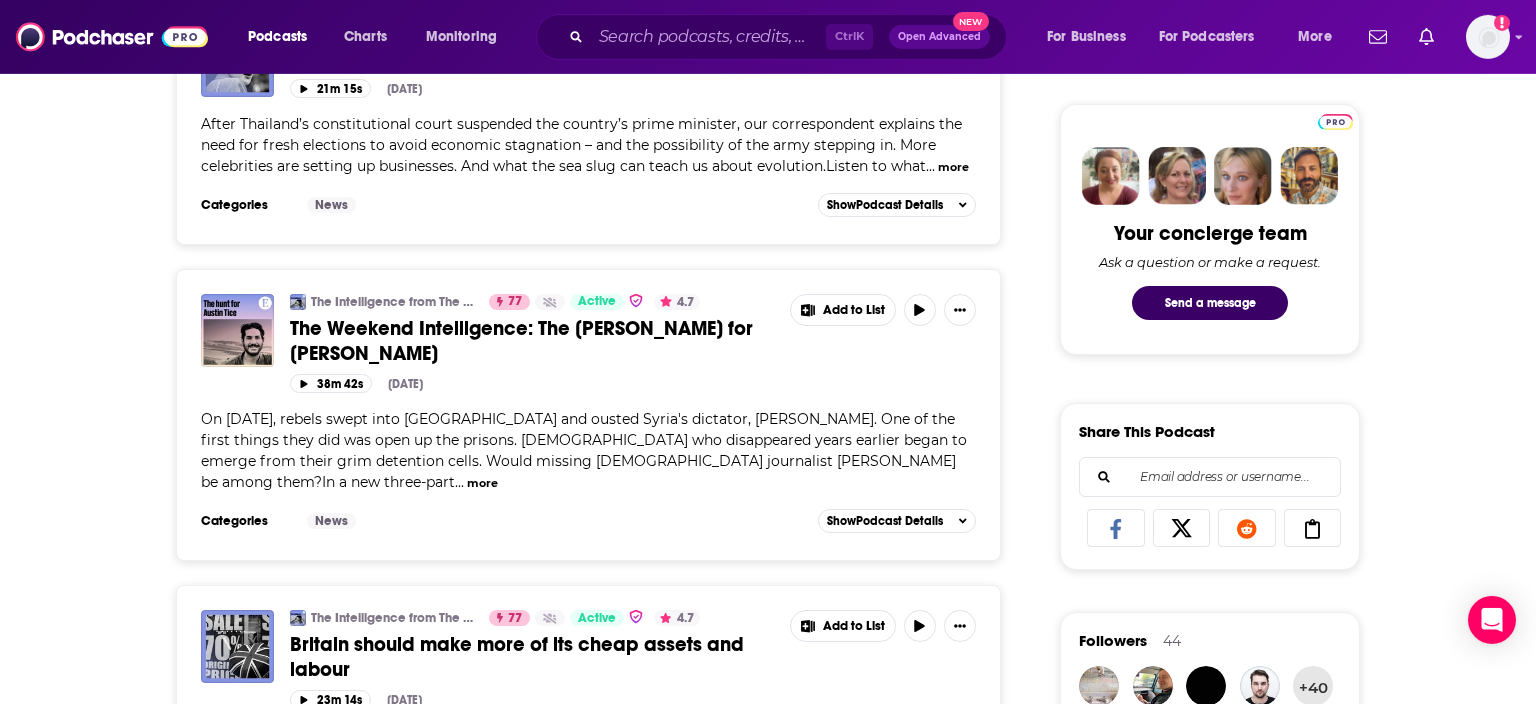 scroll, scrollTop: 0, scrollLeft: 0, axis: both 